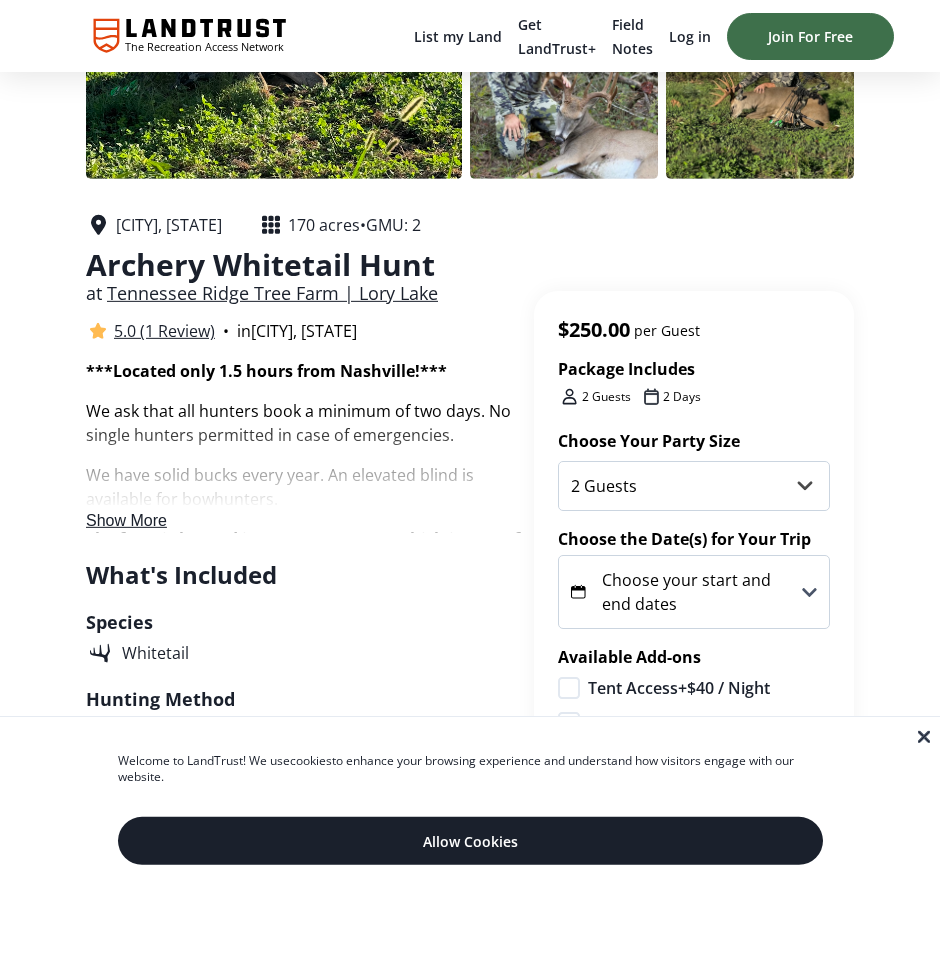 scroll, scrollTop: 288, scrollLeft: 0, axis: vertical 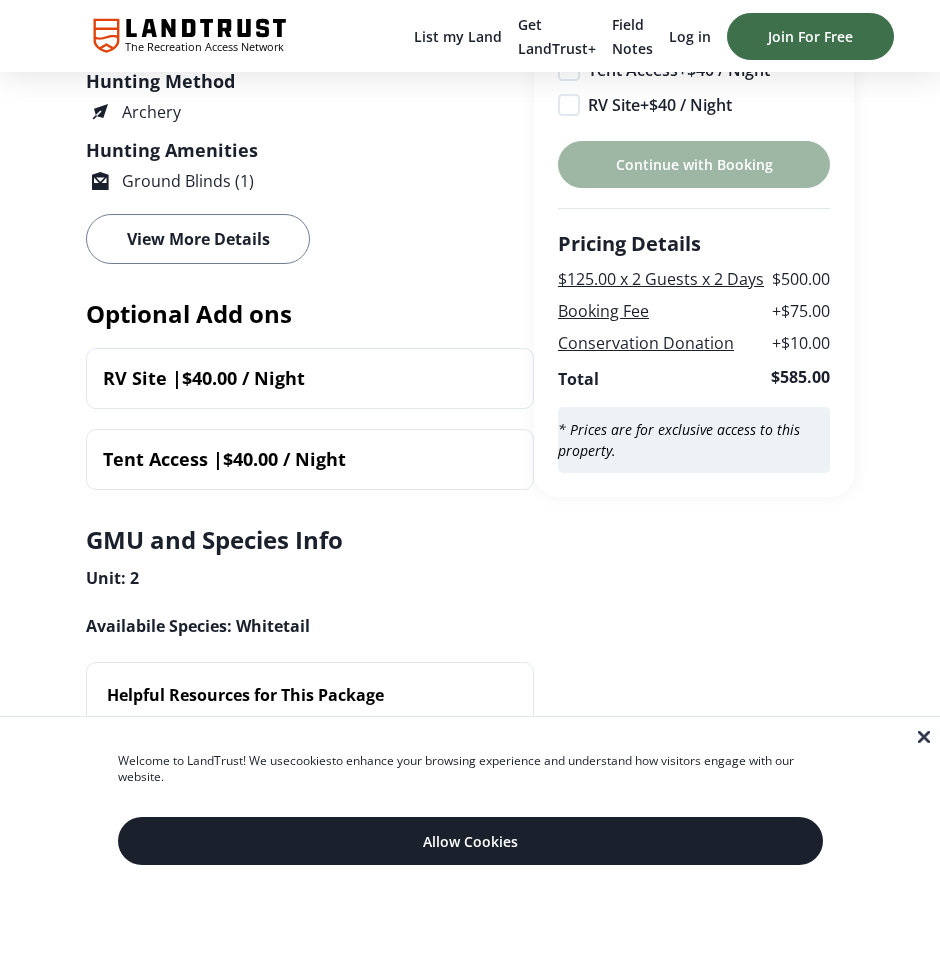 click at bounding box center (924, 737) 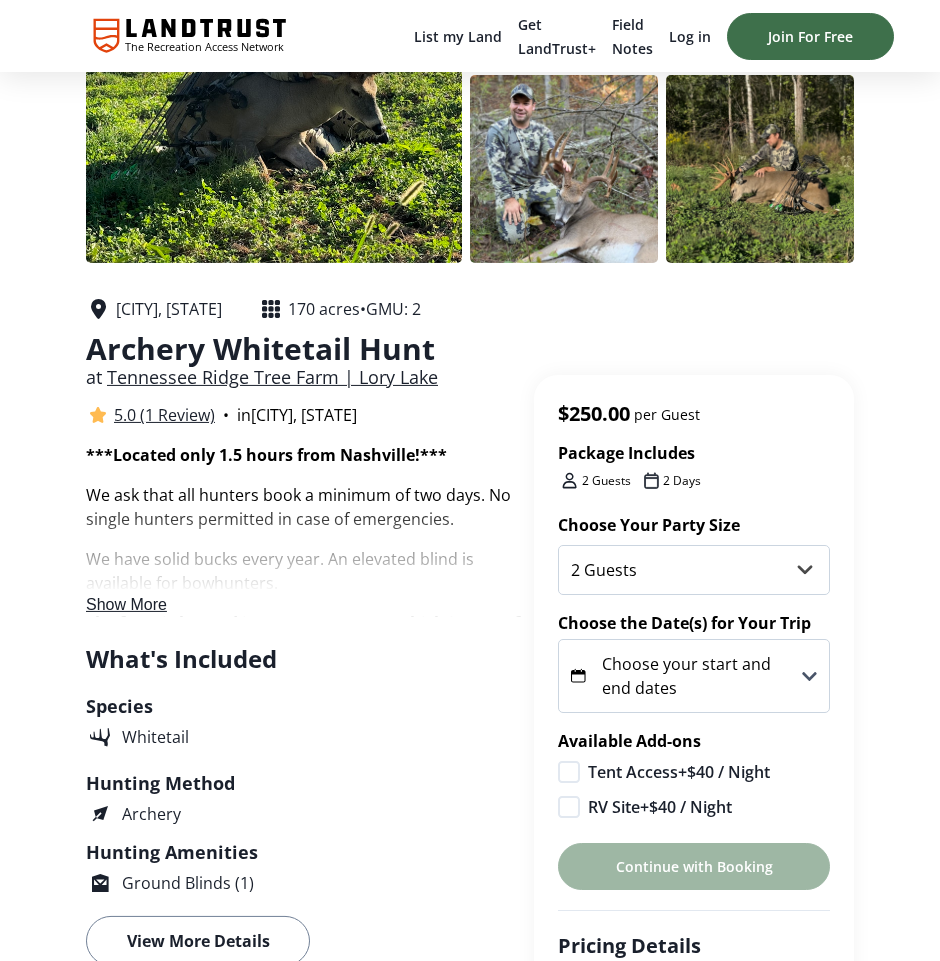 scroll, scrollTop: 187, scrollLeft: 0, axis: vertical 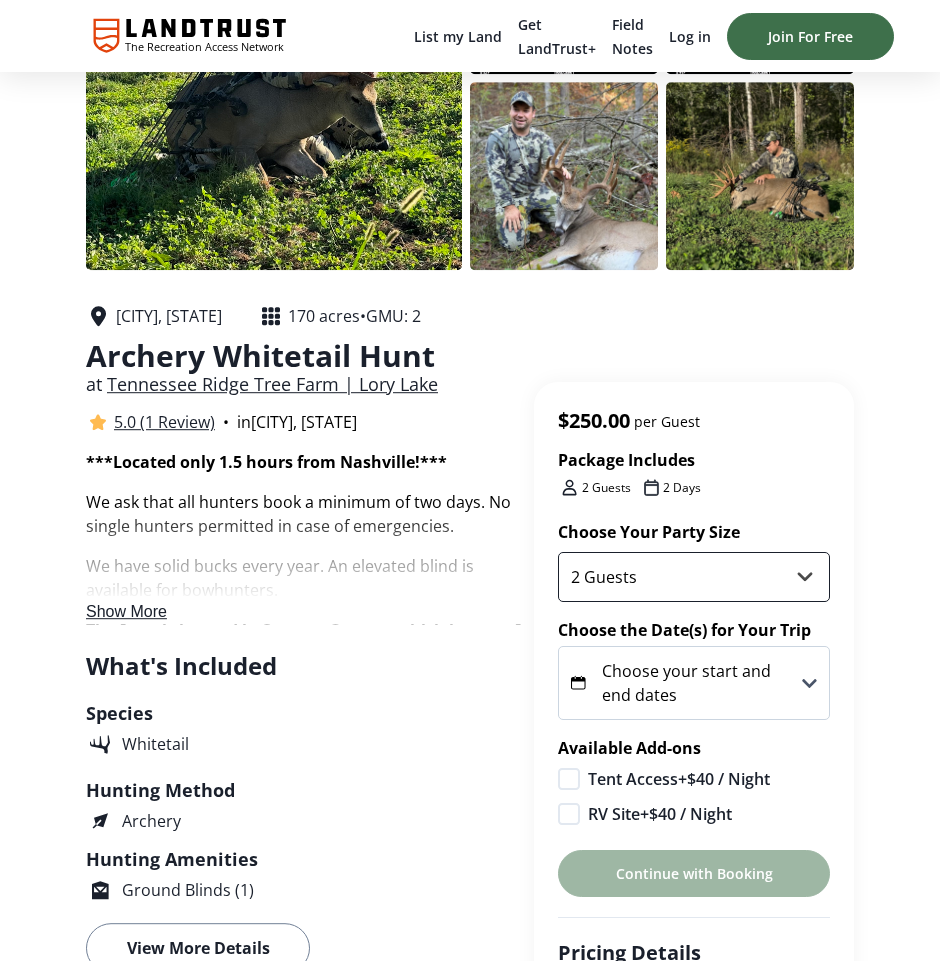 click on "2  Guests 3  Guests 4  Guests" at bounding box center (694, 577) 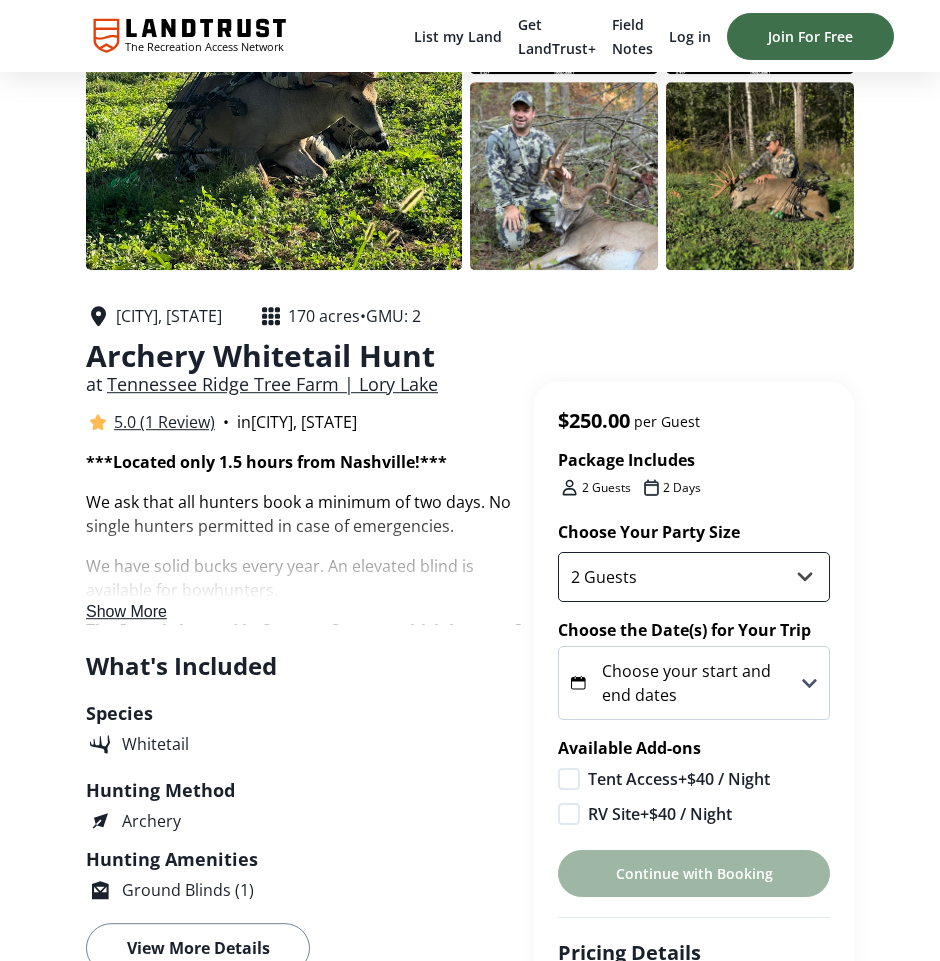 click on "2  Guests" at bounding box center [0, 0] 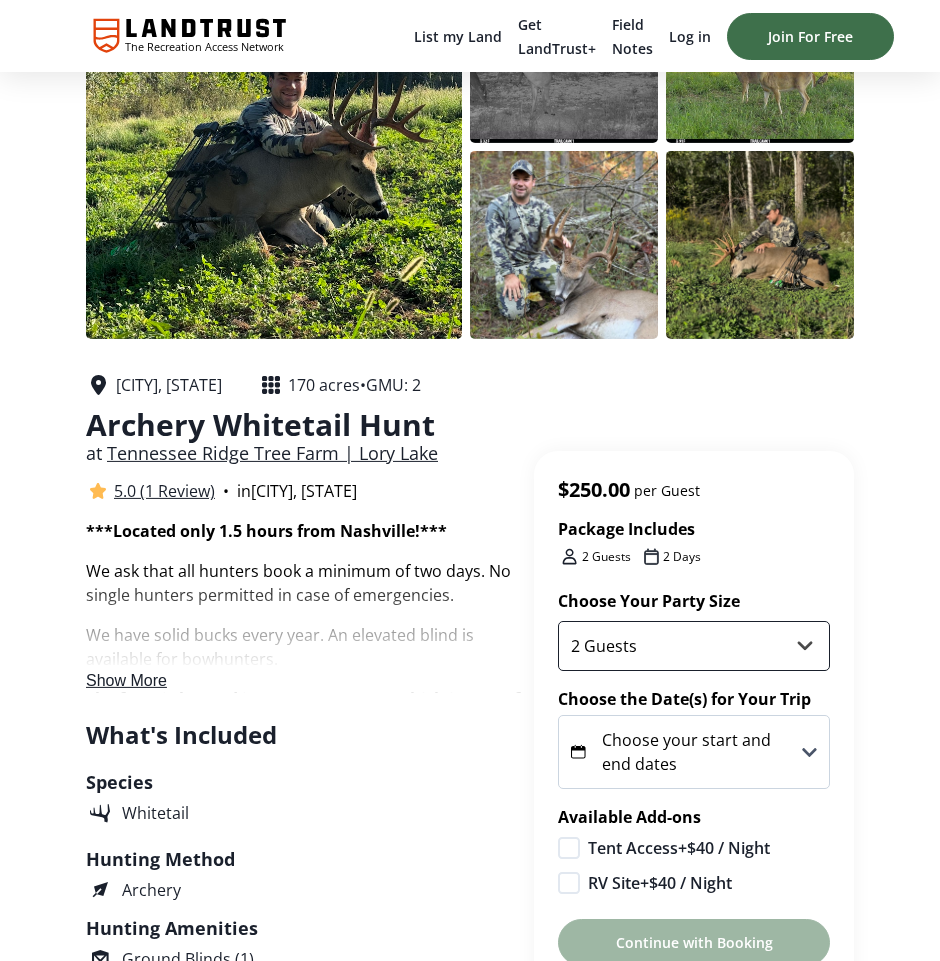 scroll, scrollTop: 115, scrollLeft: 0, axis: vertical 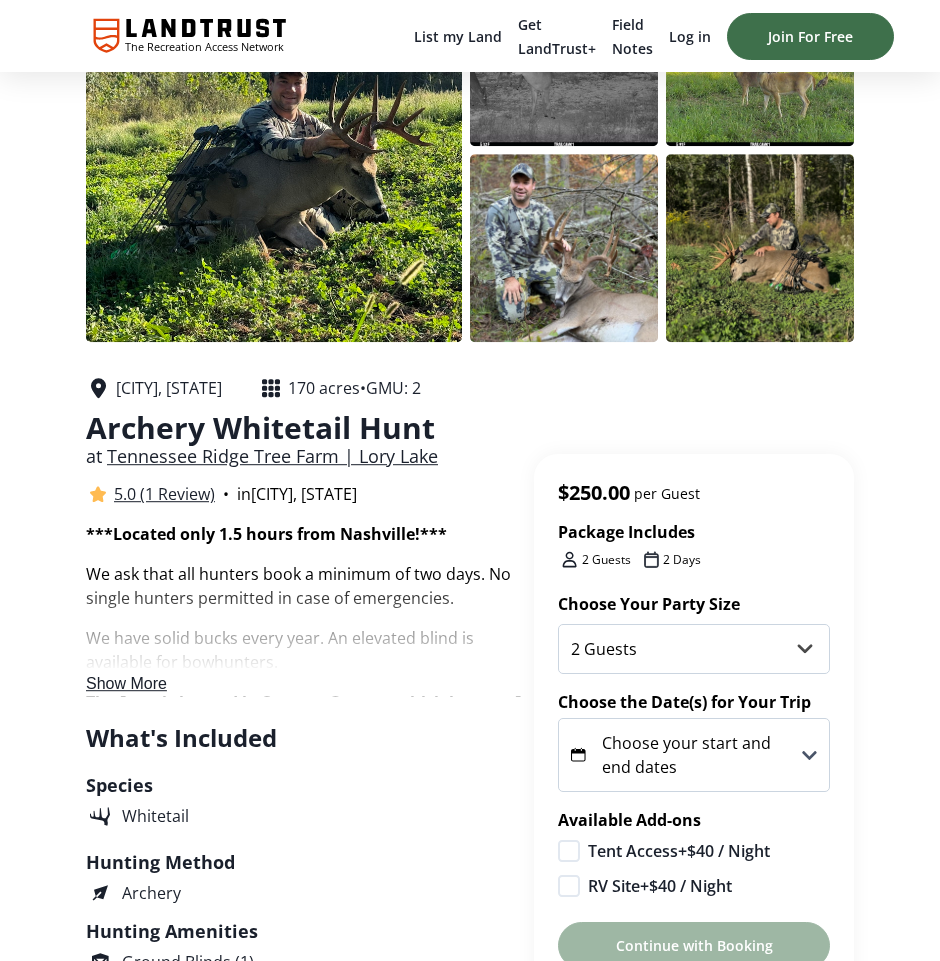 click on "Show More" at bounding box center [126, 683] 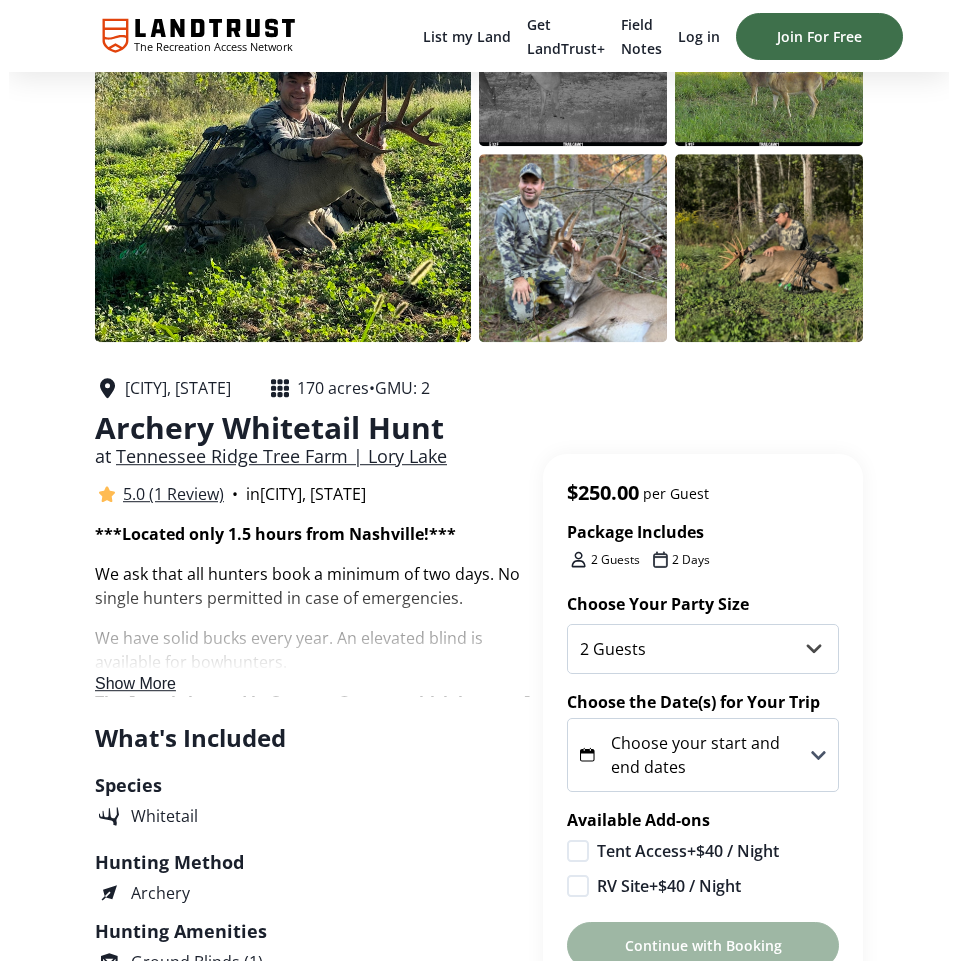 scroll, scrollTop: 0, scrollLeft: 0, axis: both 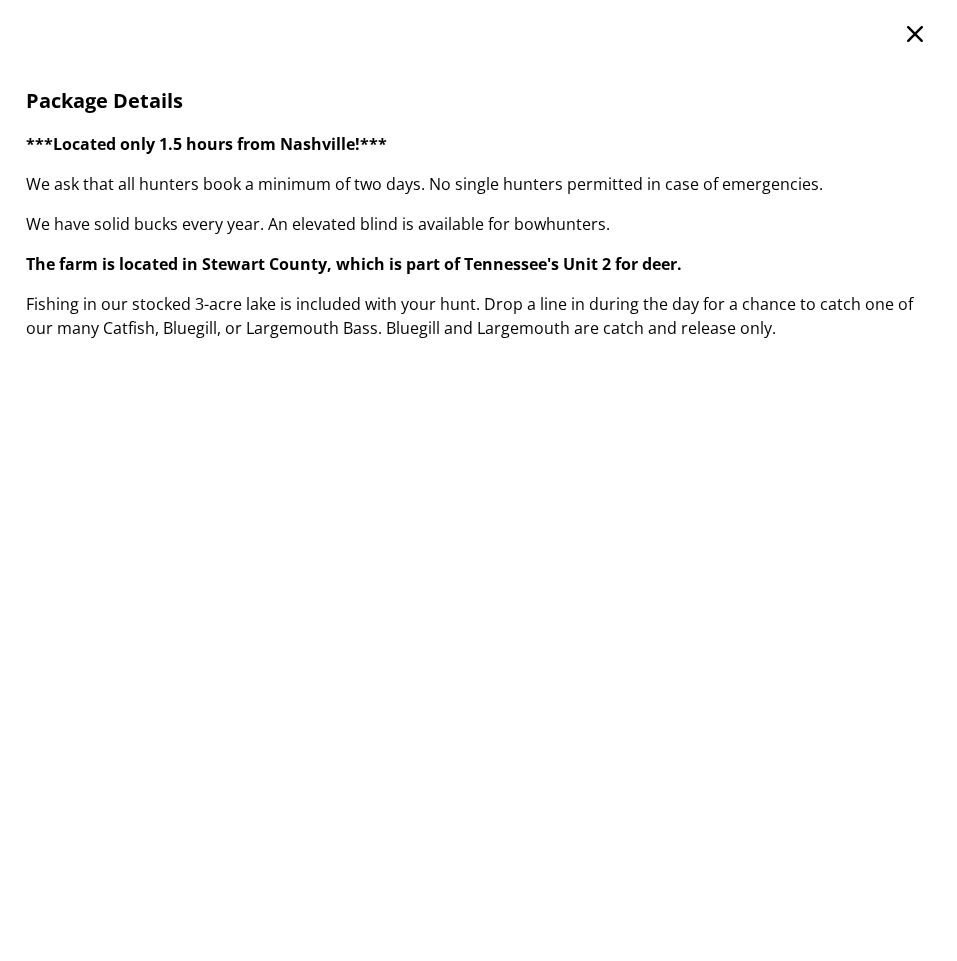 click at bounding box center (915, 34) 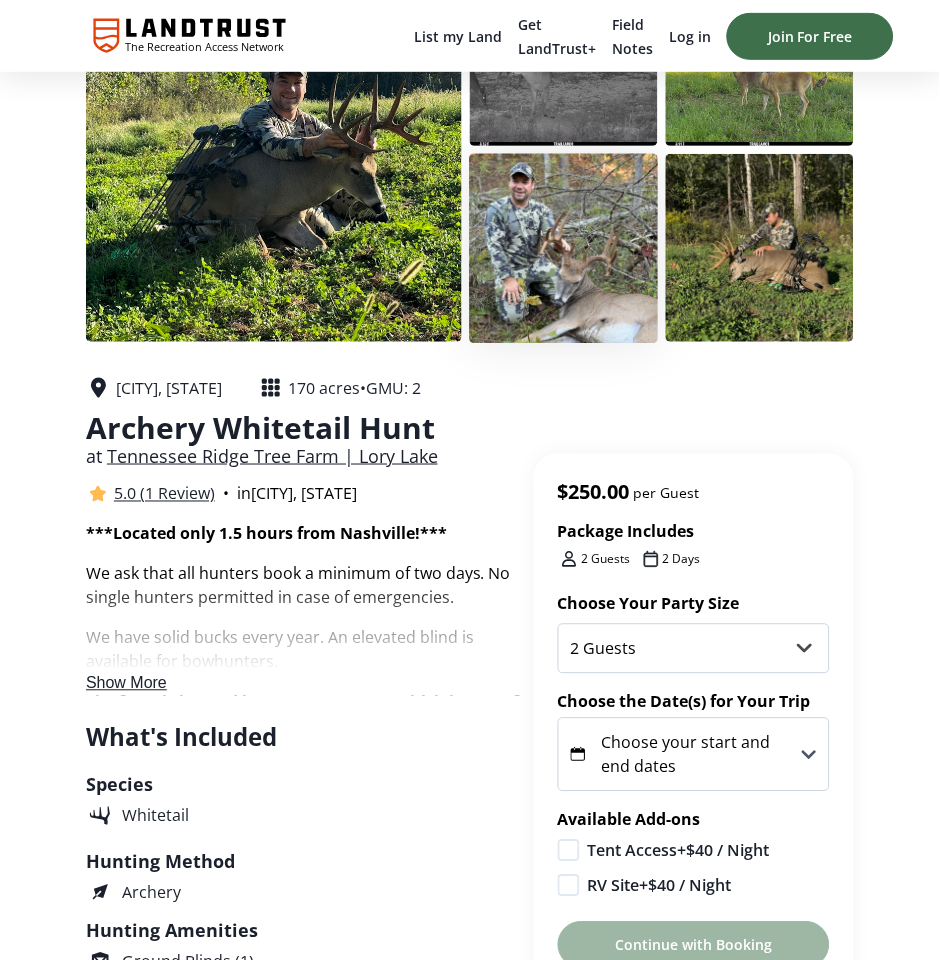 scroll, scrollTop: 0, scrollLeft: 0, axis: both 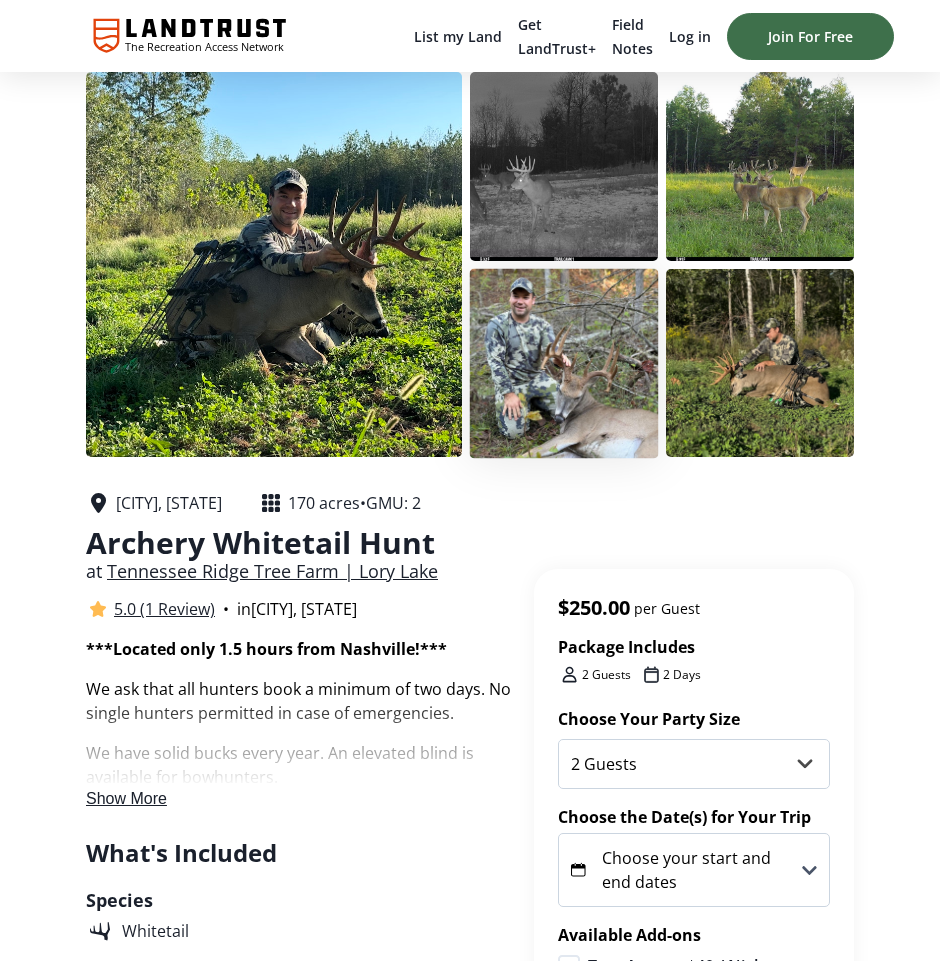 click at bounding box center (564, 363) 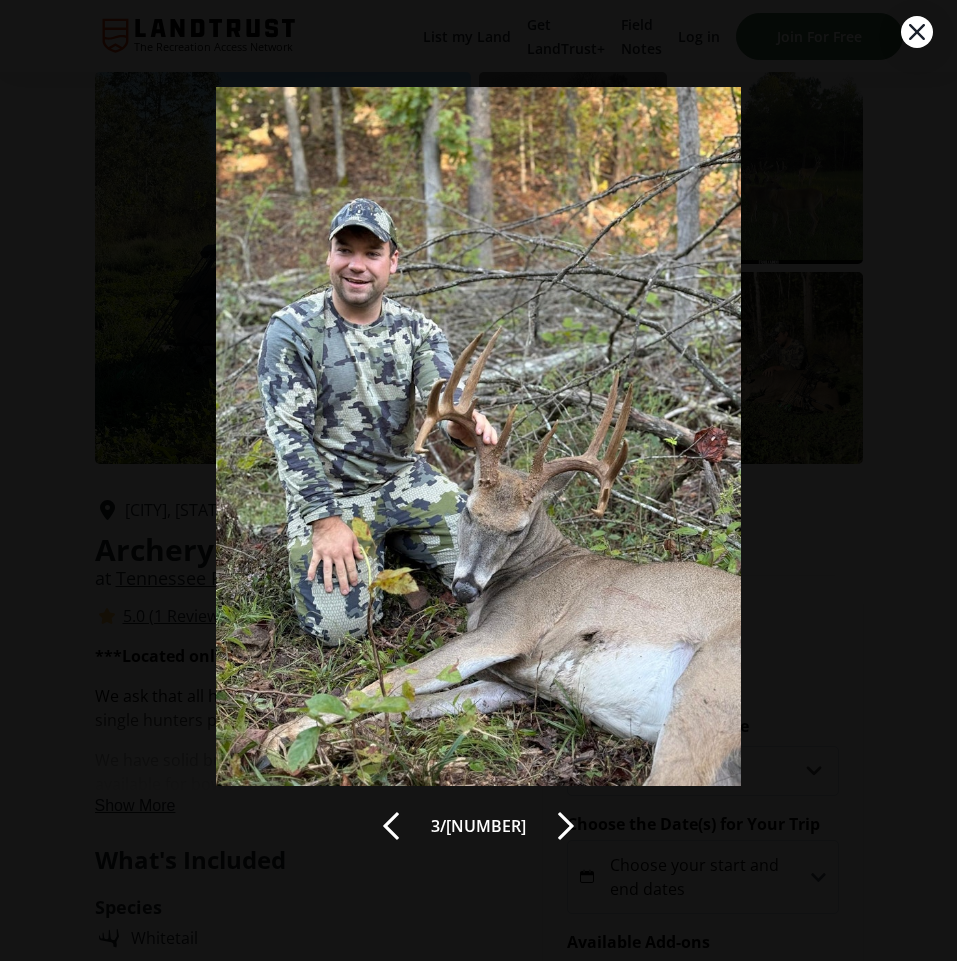 click at bounding box center [566, 826] 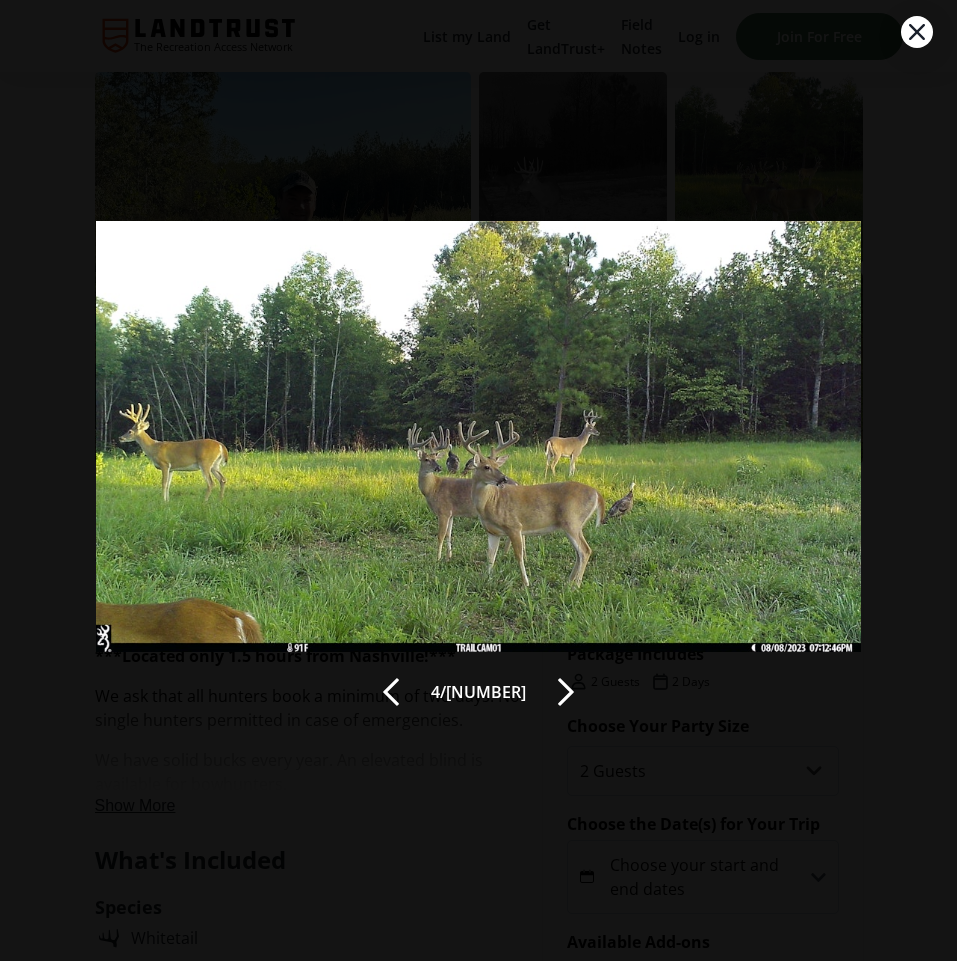 click at bounding box center [566, 692] 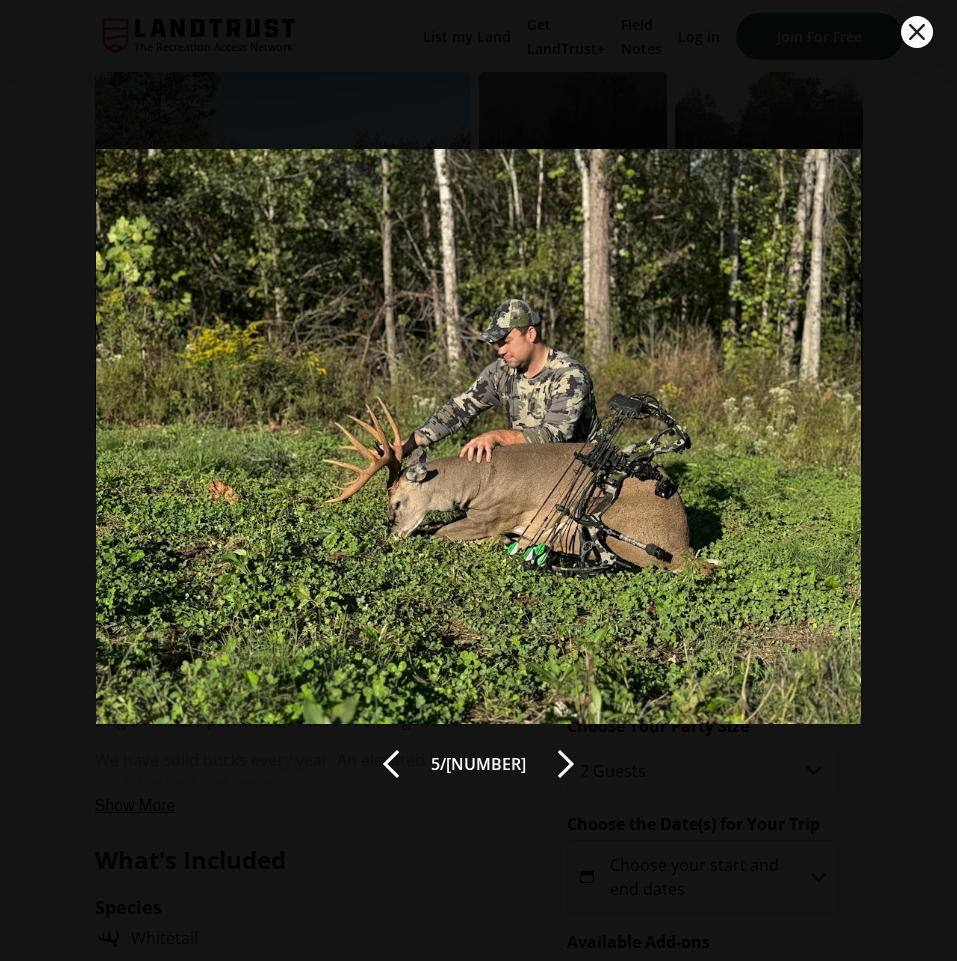 click at bounding box center (566, 764) 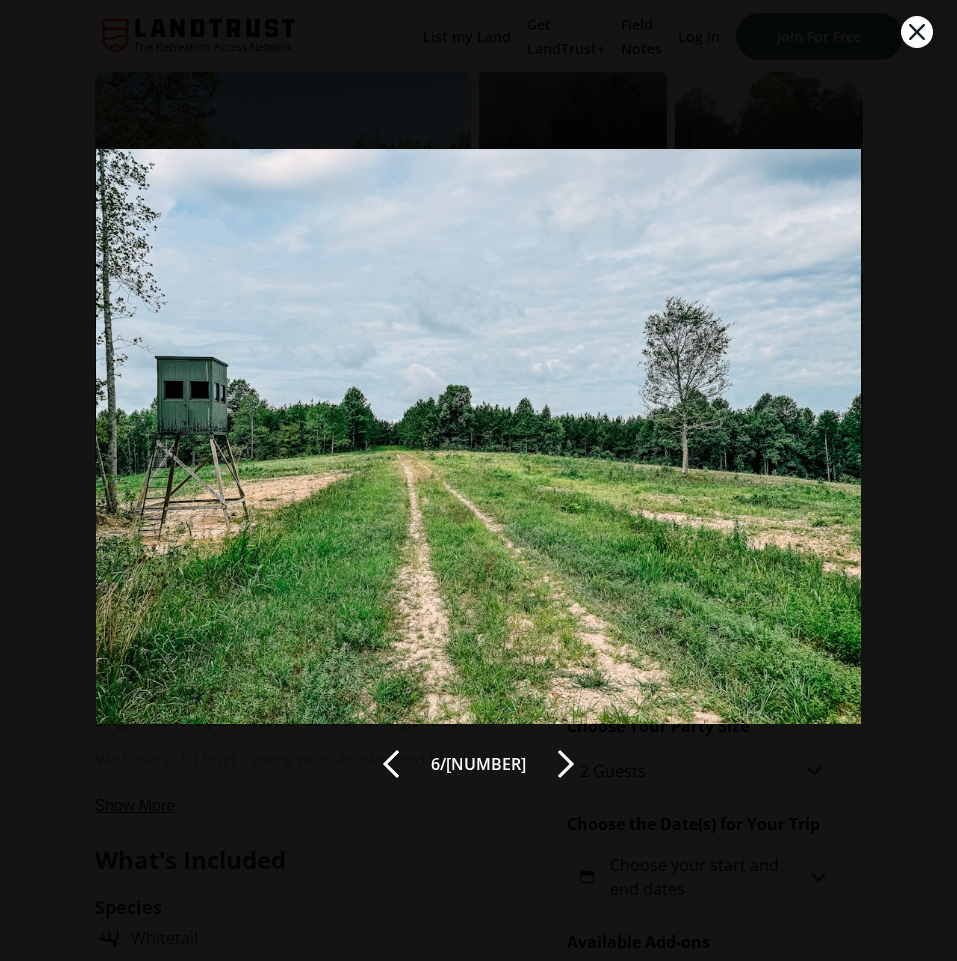 click at bounding box center (566, 764) 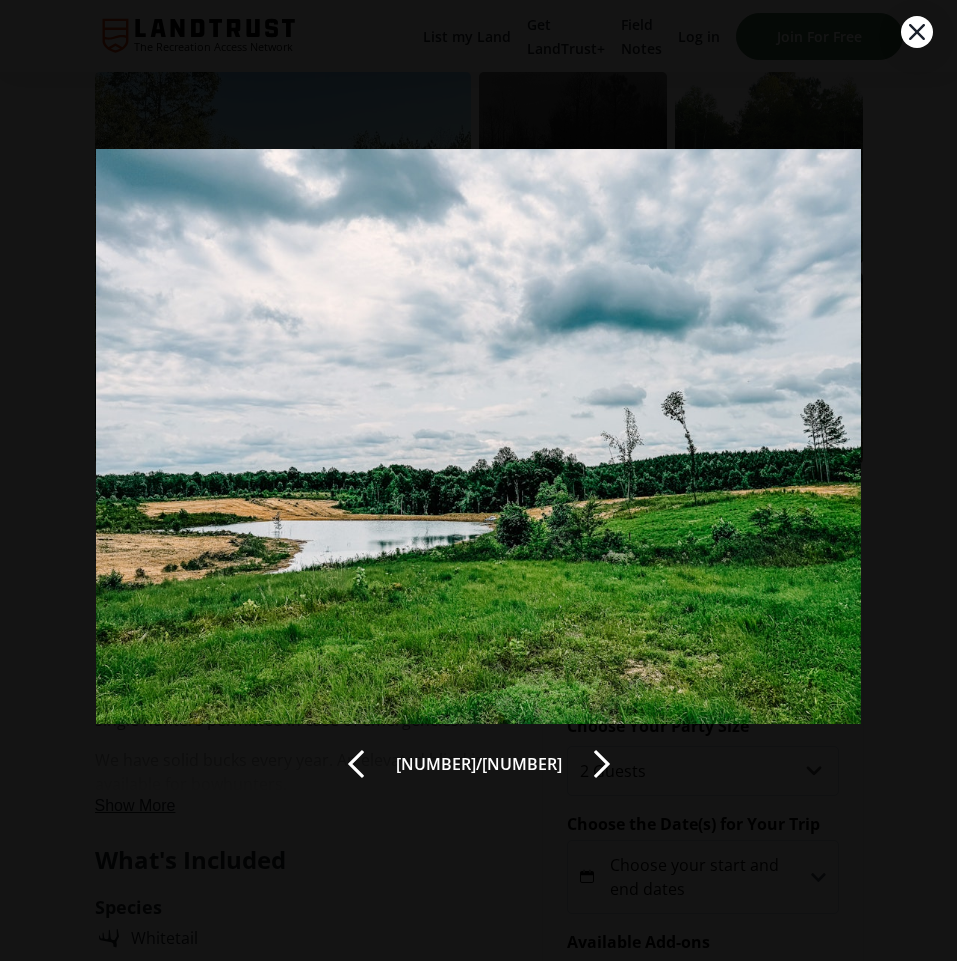 click at bounding box center [602, 764] 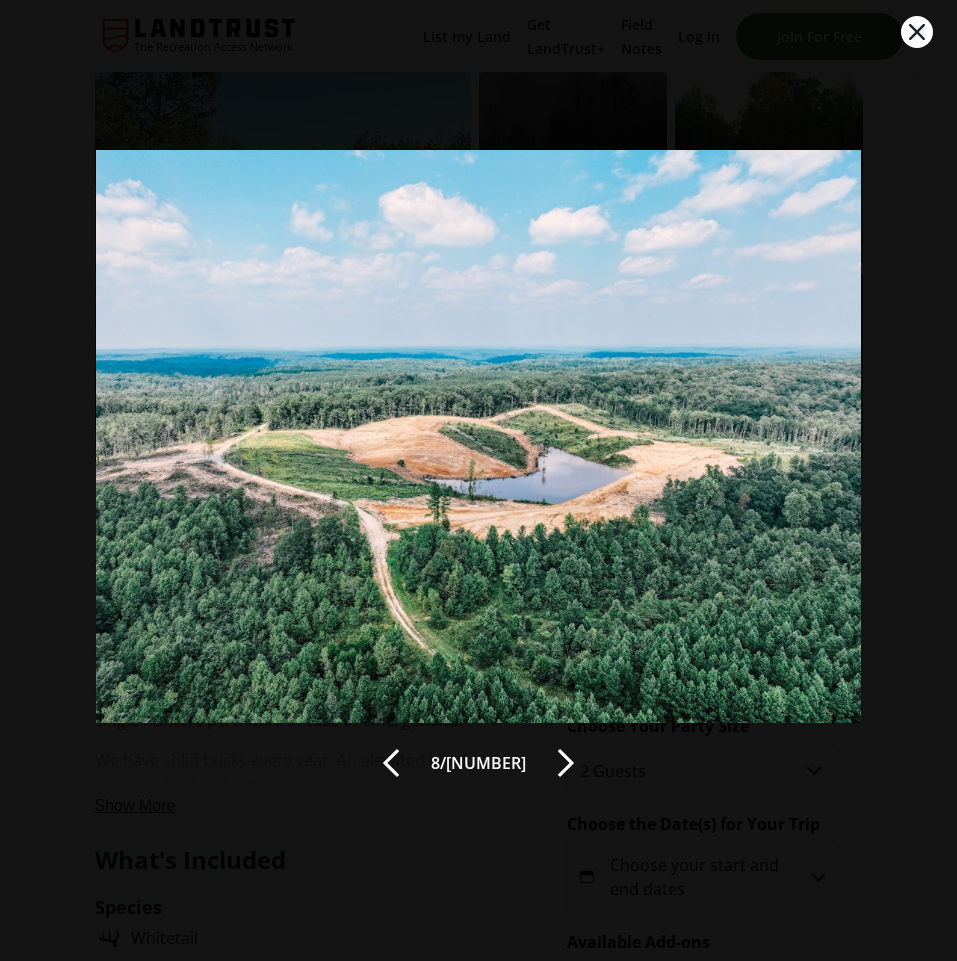 click at bounding box center (566, 763) 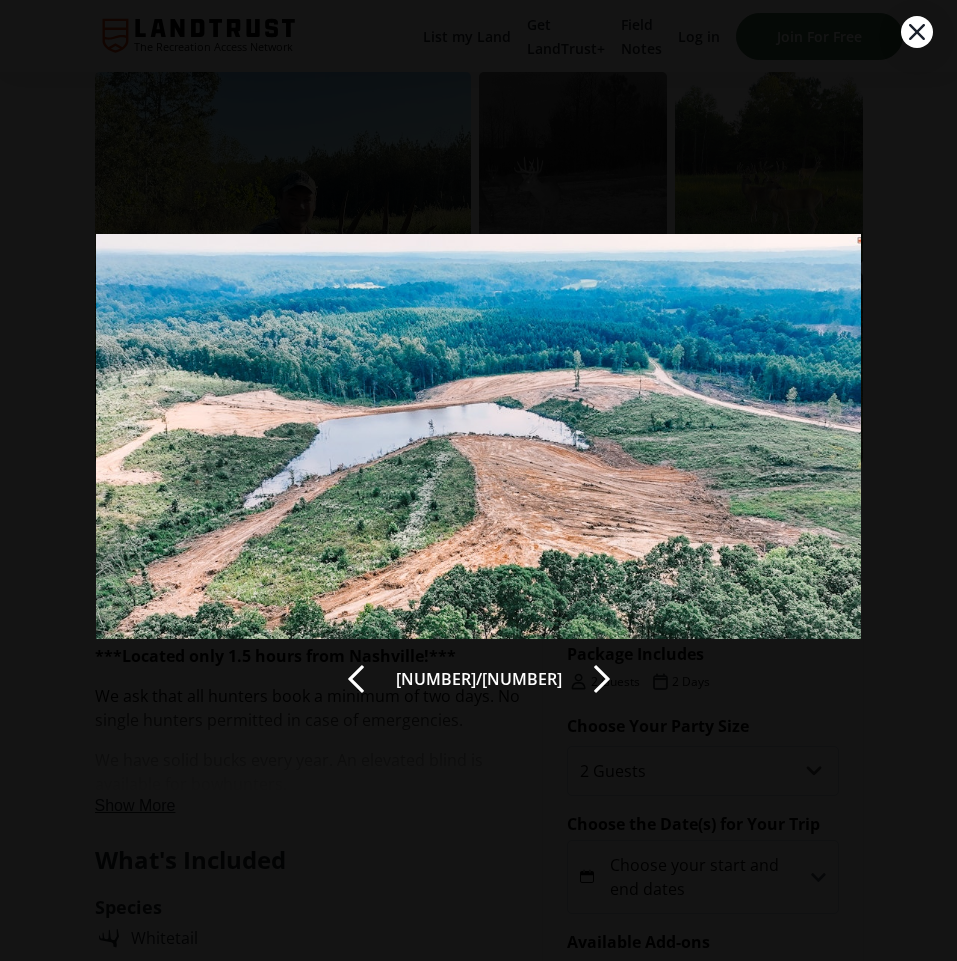 click 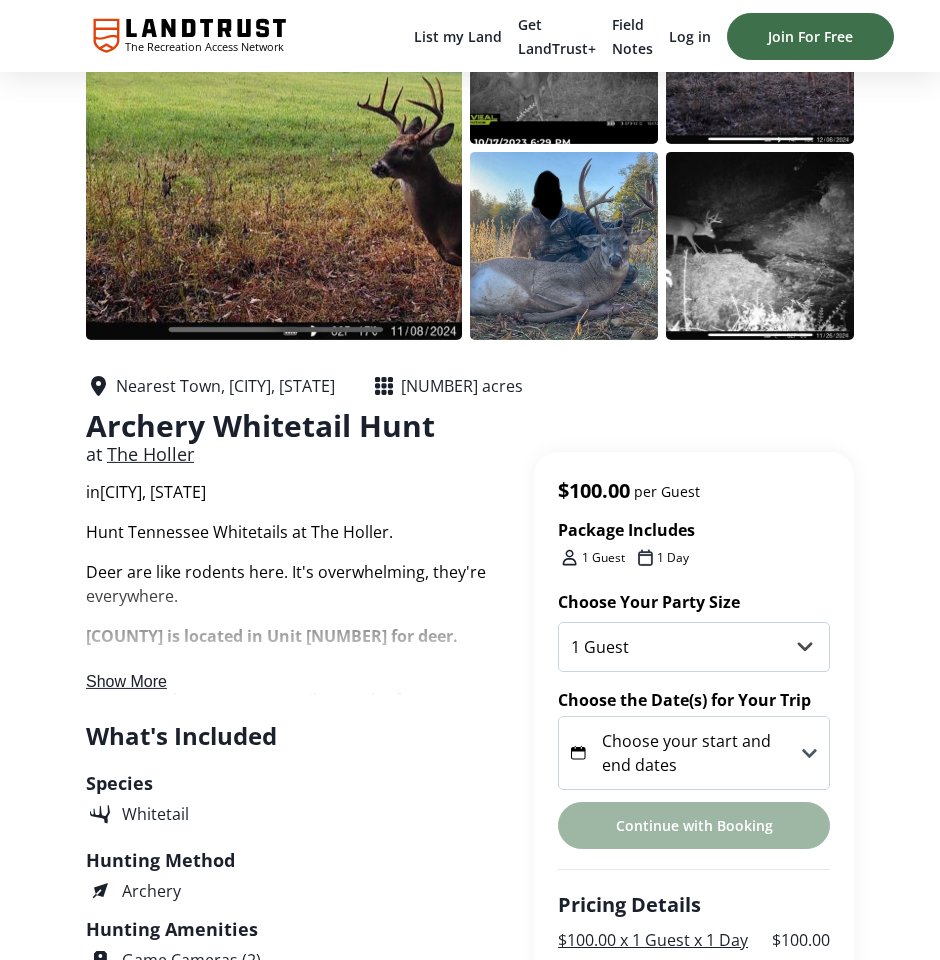 scroll, scrollTop: 126, scrollLeft: 0, axis: vertical 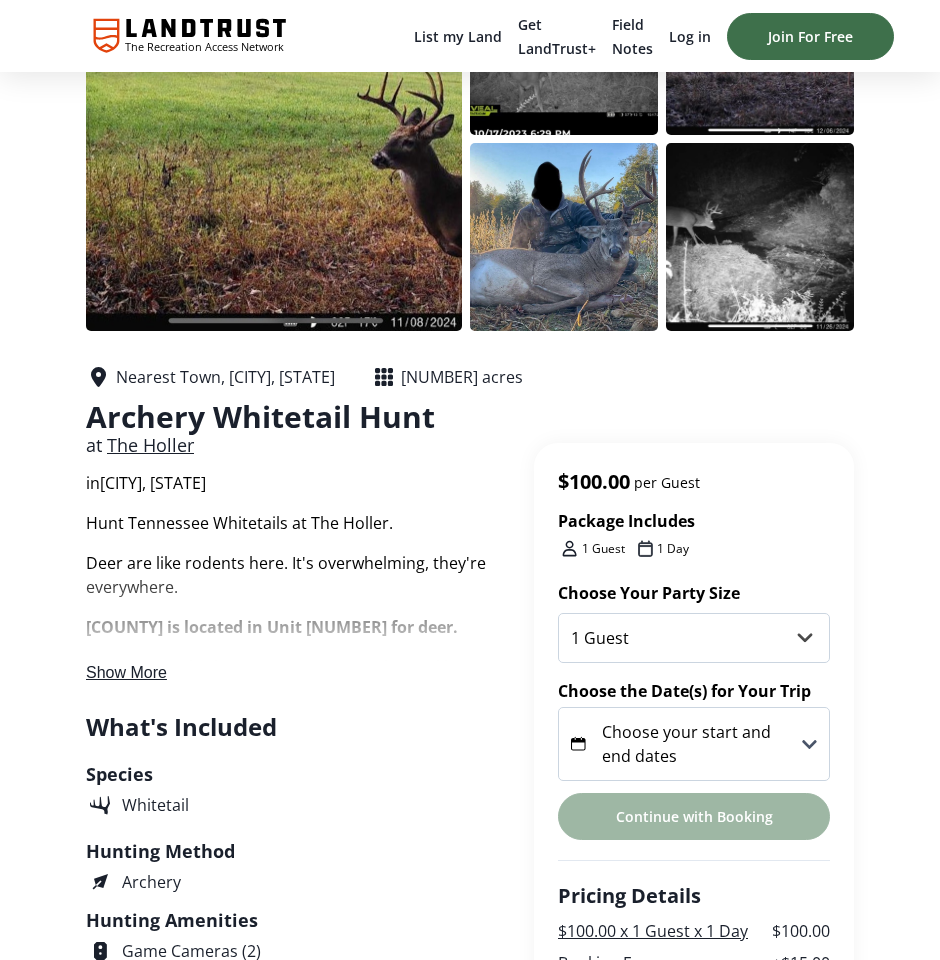 click on "Show More" at bounding box center (126, 672) 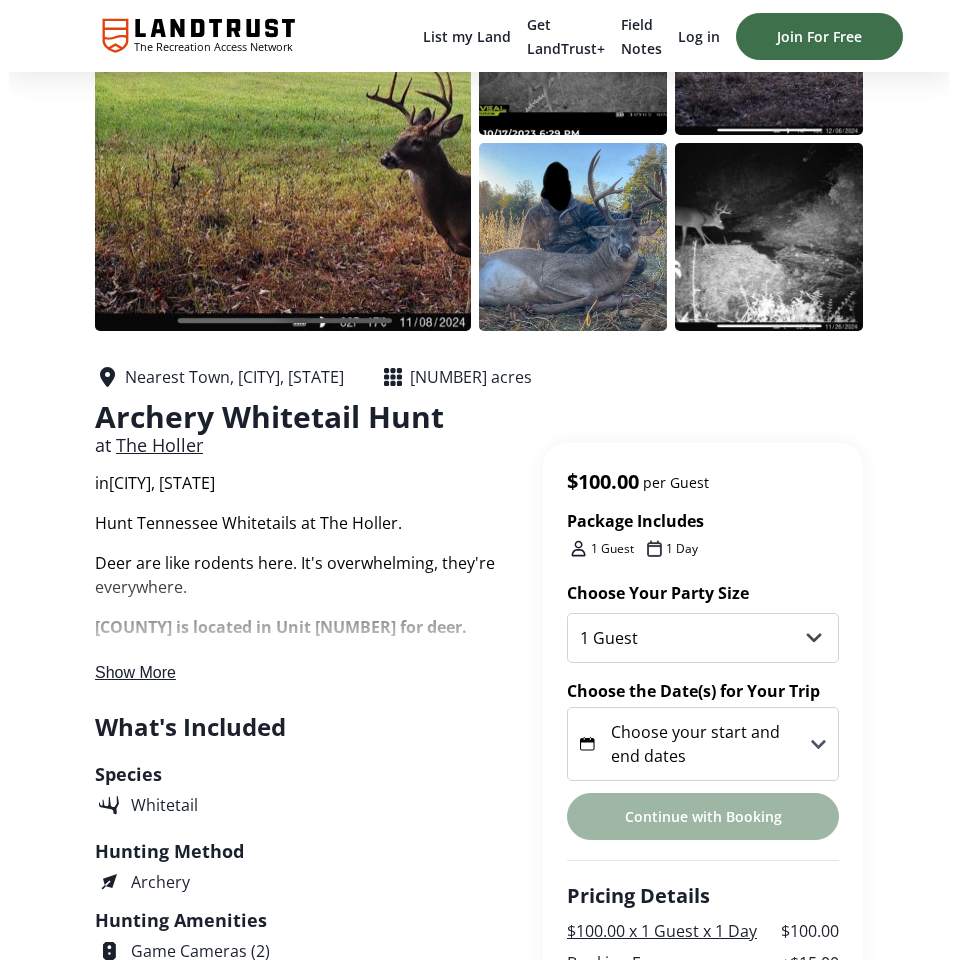 scroll, scrollTop: 0, scrollLeft: 0, axis: both 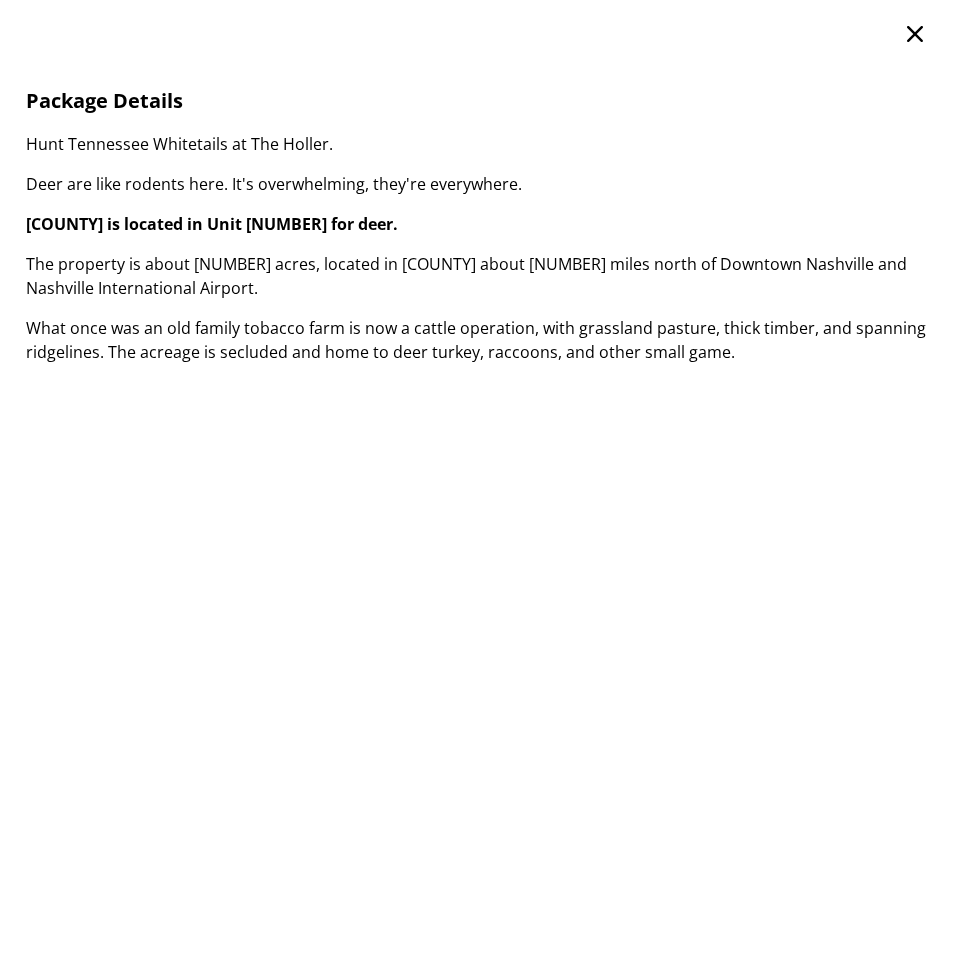 click 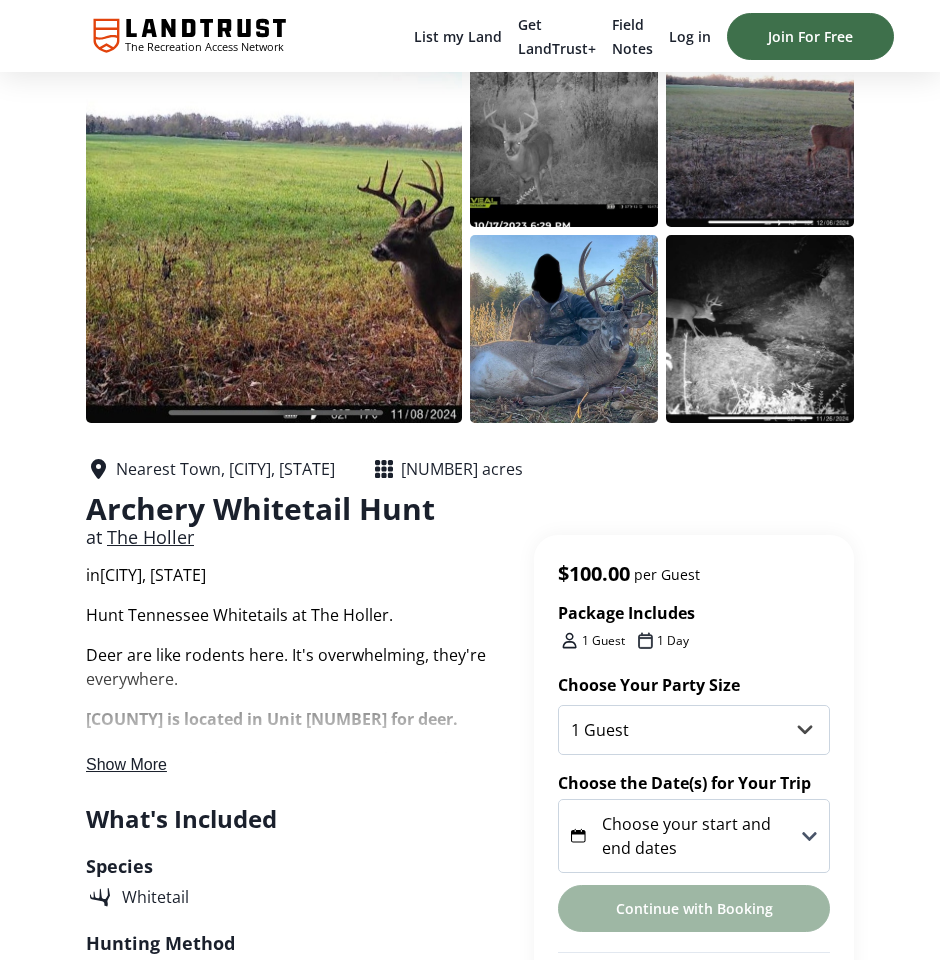 scroll, scrollTop: 0, scrollLeft: 0, axis: both 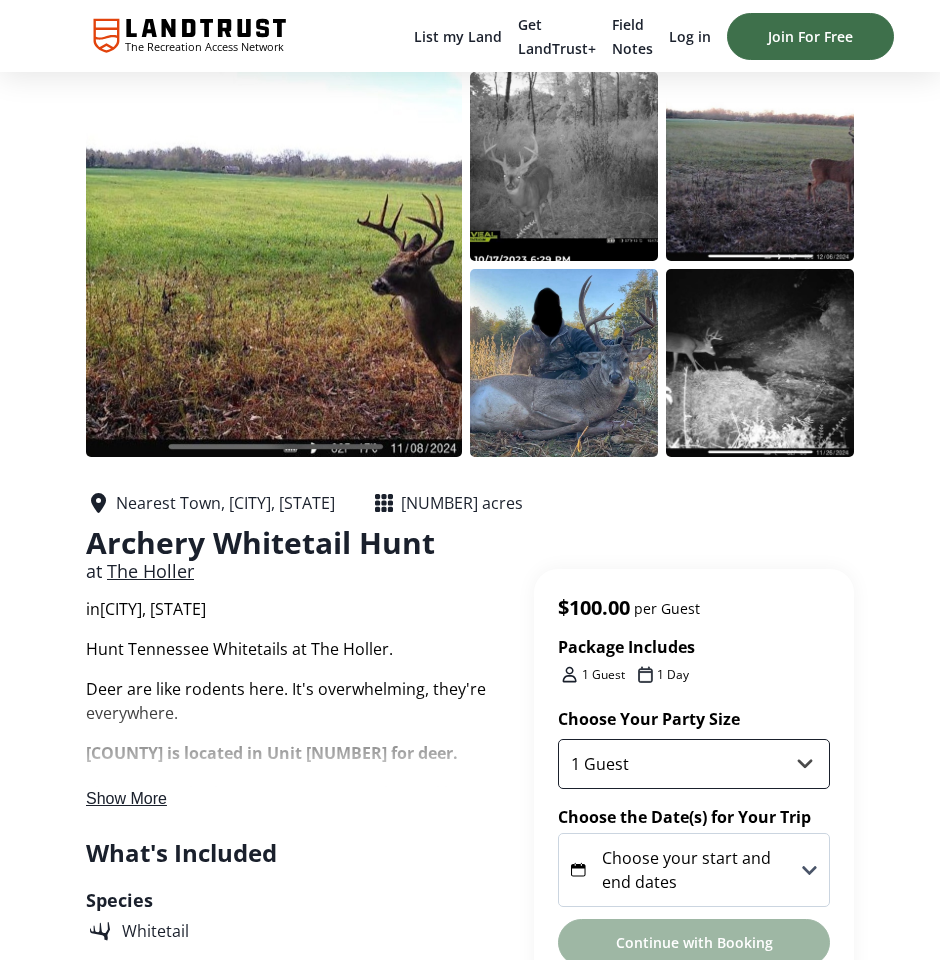 click on "1  Guest 2  Guests 3  Guests" at bounding box center [694, 764] 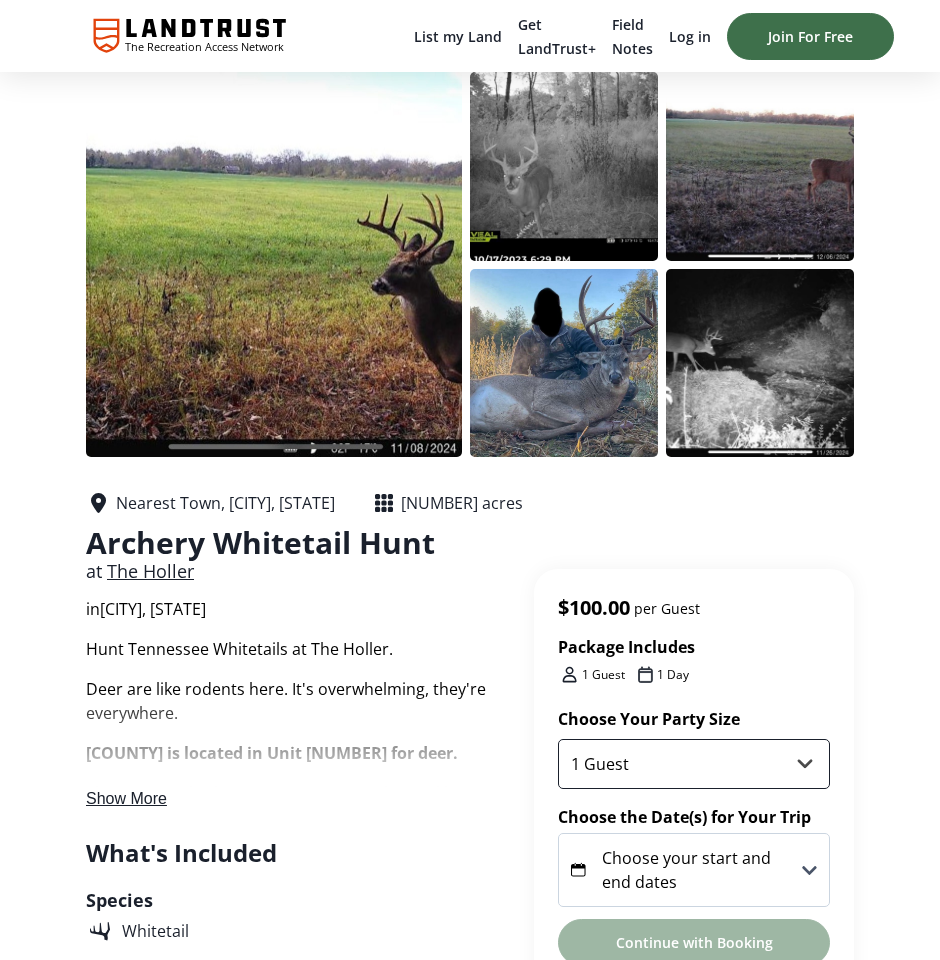 click on "1  Guest" at bounding box center [0, 0] 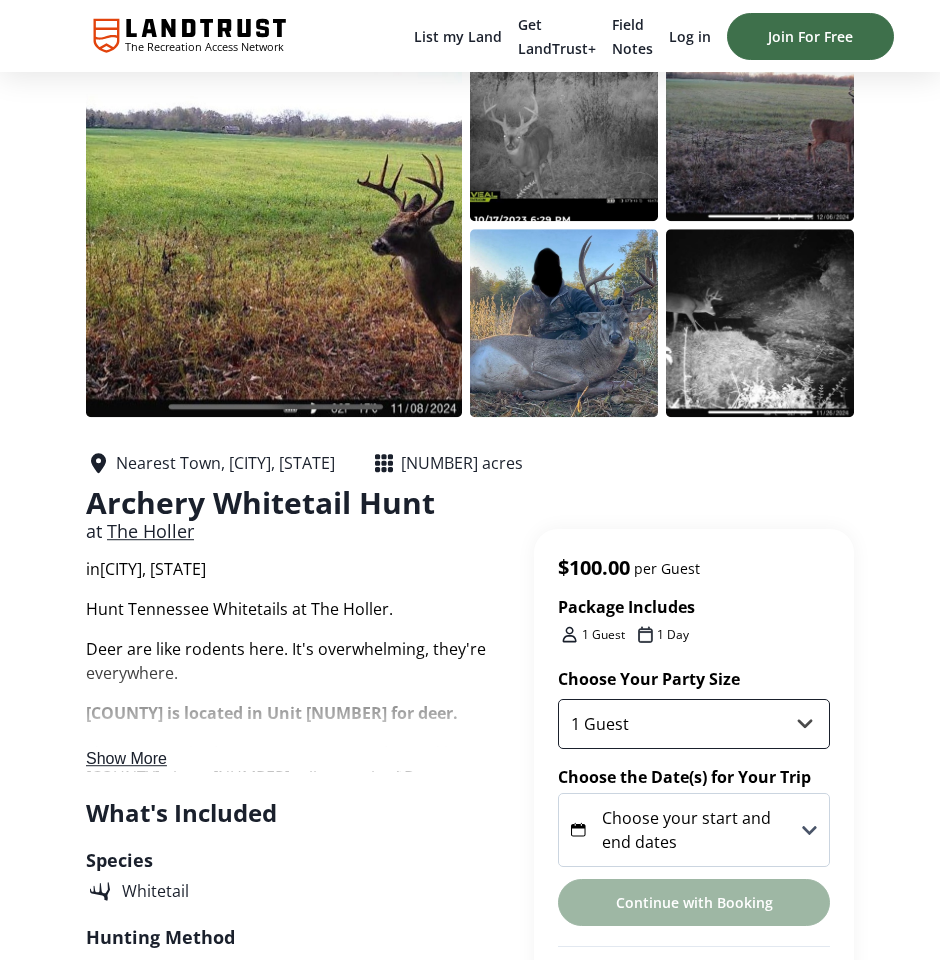 scroll, scrollTop: 41, scrollLeft: 0, axis: vertical 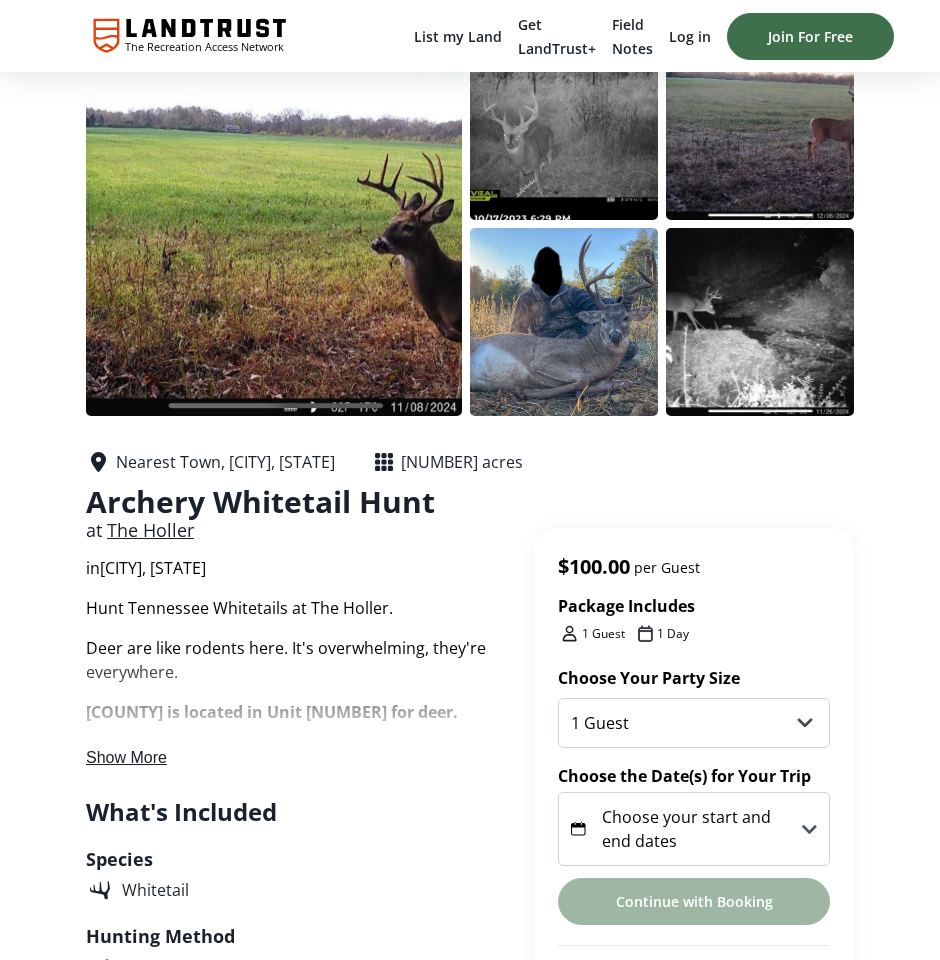 click on "Choose your start and end dates" at bounding box center (686, 829) 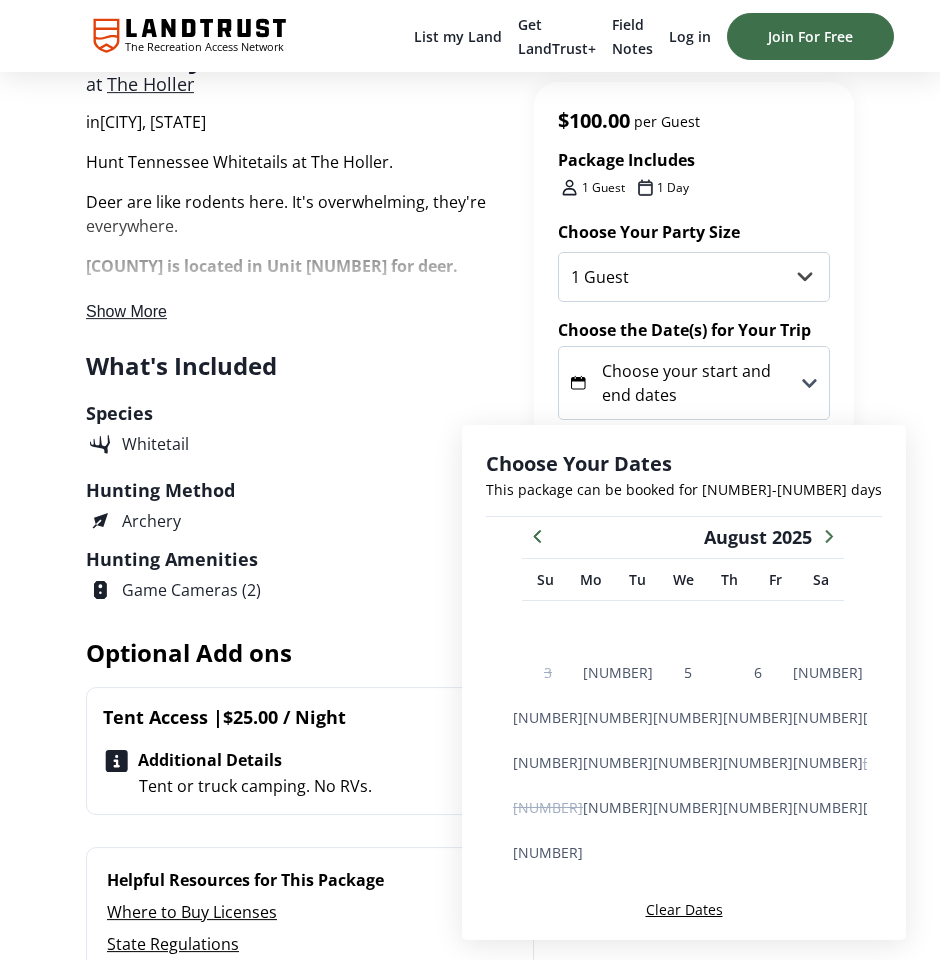 scroll, scrollTop: 487, scrollLeft: 0, axis: vertical 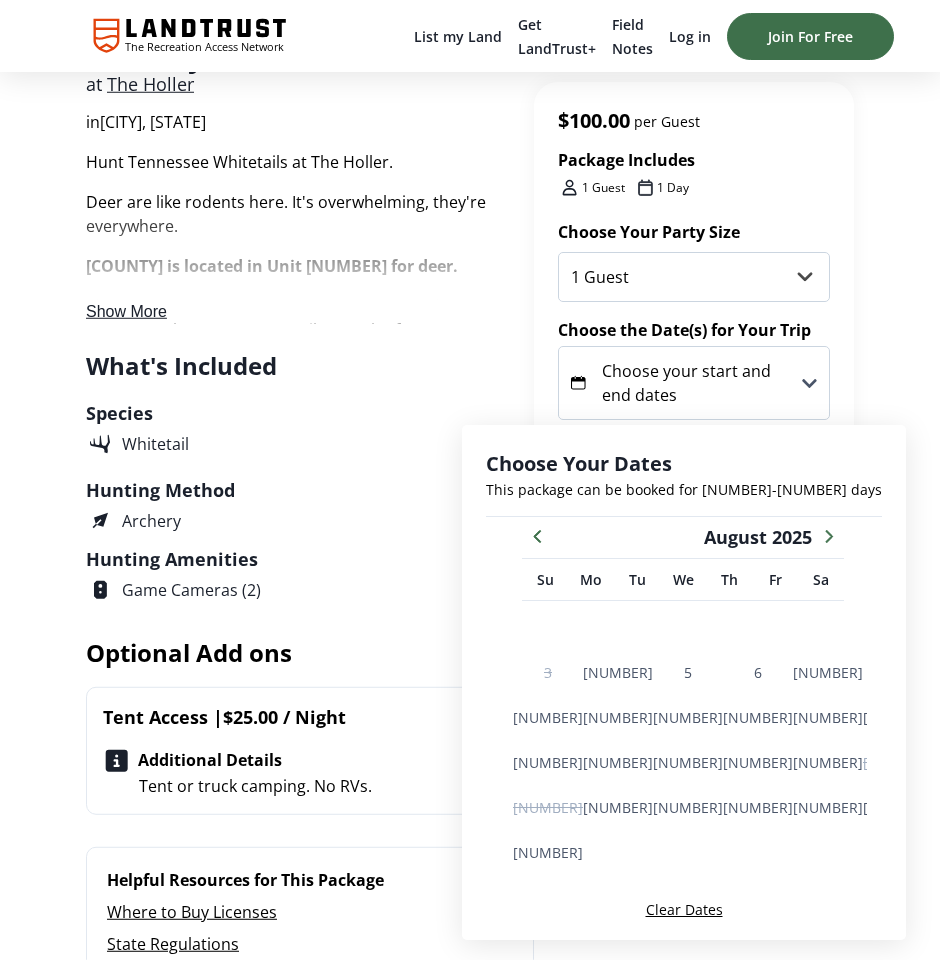 click 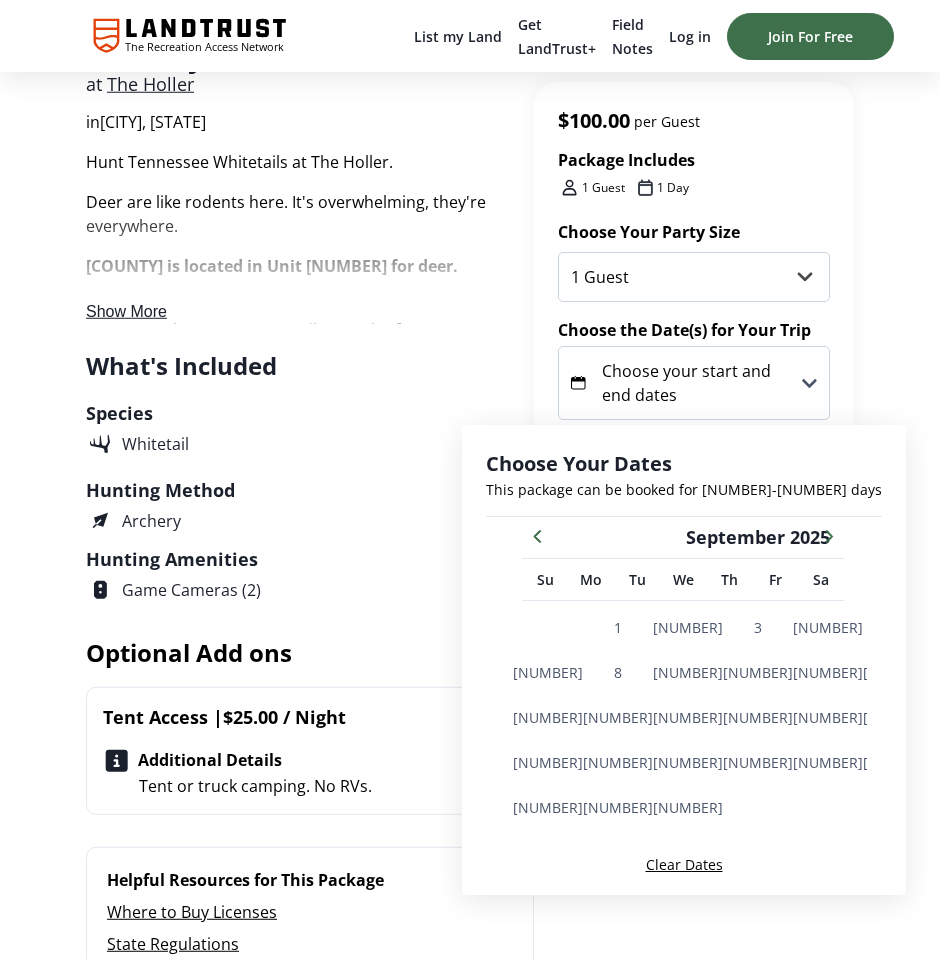 click 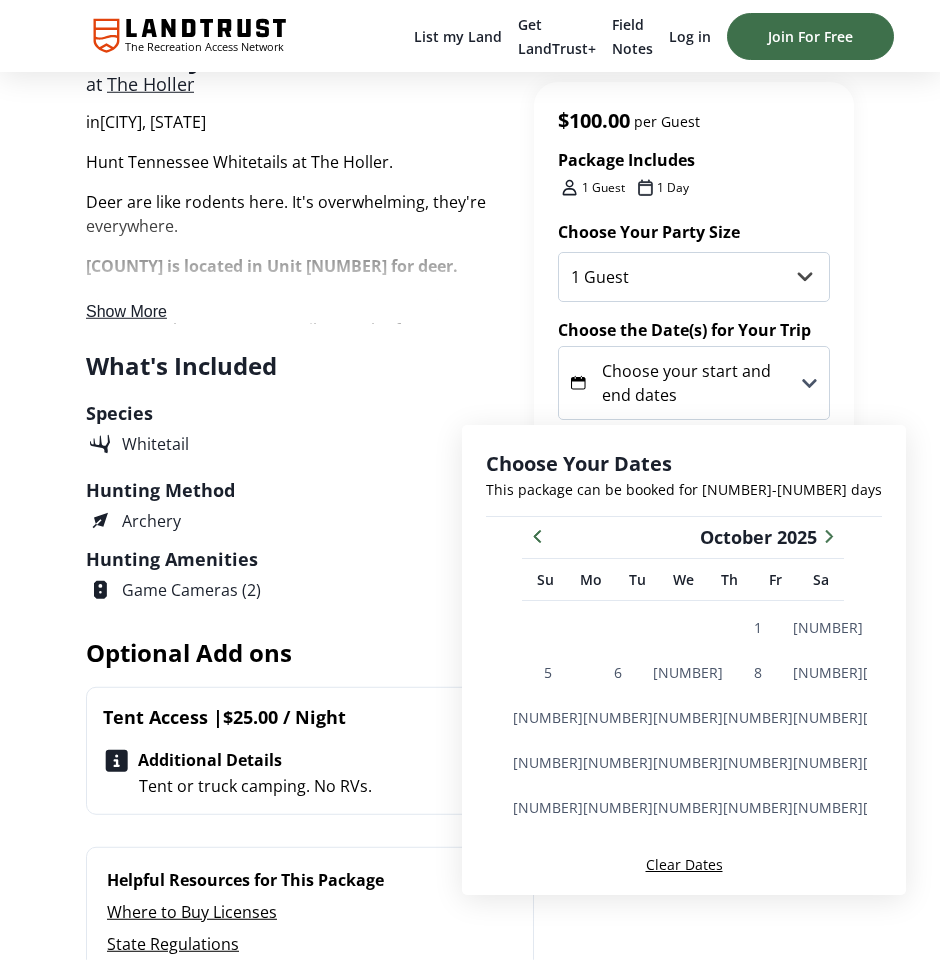 click 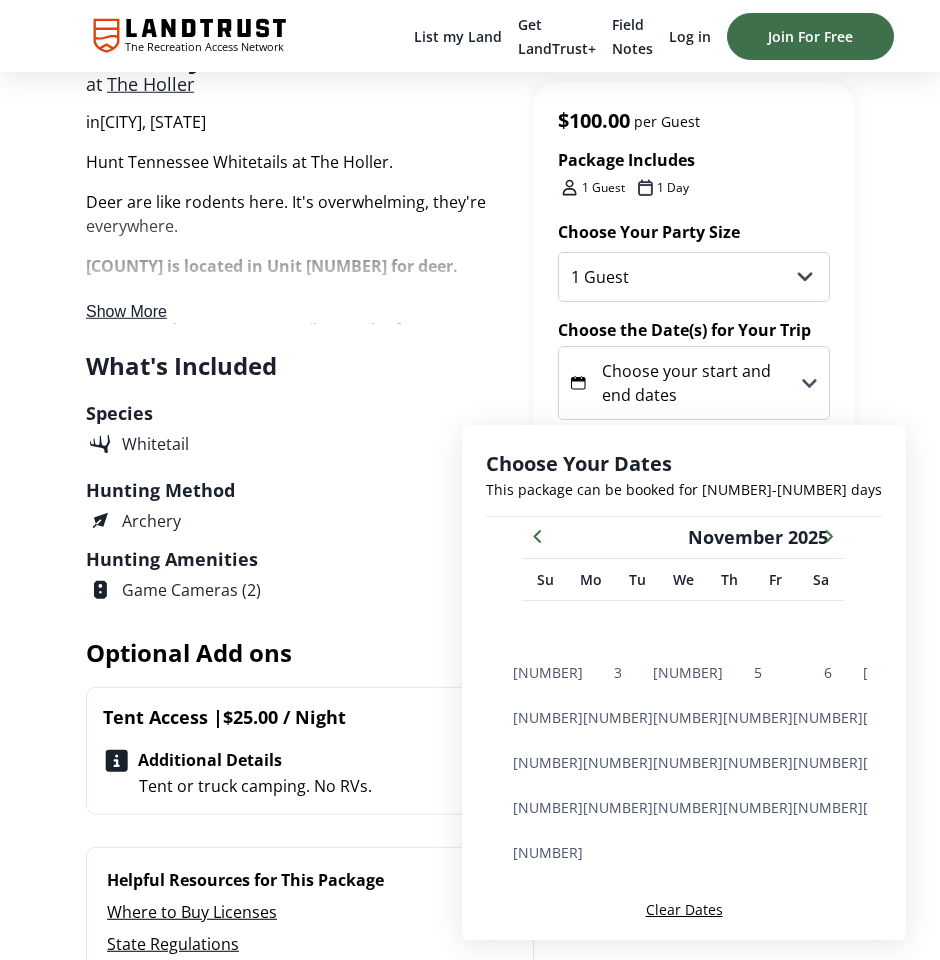 click 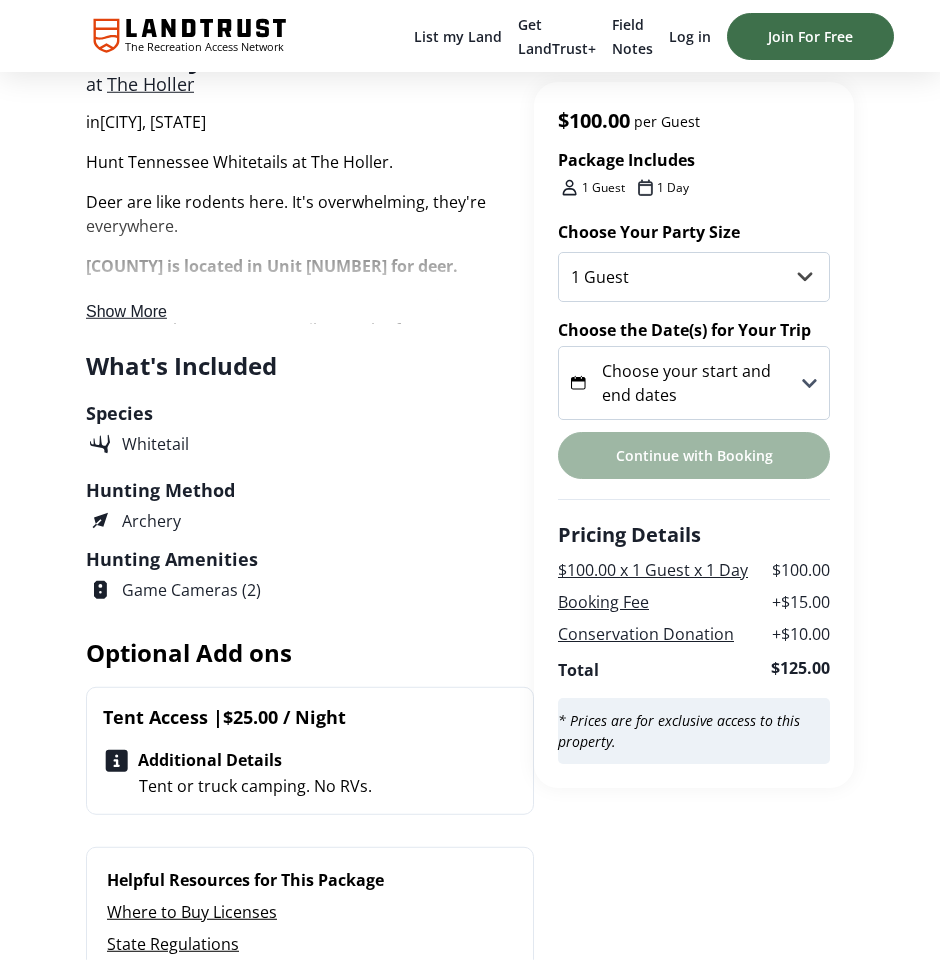 click on "Hunt Tennessee Whitetails at The Holler.
Deer are like rodents here. It's overwhelming, they're everywhere.
Stewart County is located in Unit 2 for deer.
The property is about 175 acres, located in Stewart County about 75 miles north of Downtown Nashville and Nashville International Airport.
What once was an old family tobacco farm is now a cattle operation, with grassland pasture, thick timber, and spanning ridgelines. The acreage is secluded and home to deer turkey, raccoons, and other small game.
Show More Package Details Hunt Tennessee Whitetails at The Holler.
Deer are like rodents here. It's overwhelming, they're everywhere.
Stewart County is located in Unit 2 for deer.
The property is about 175 acres, located in Stewart County about 75 miles north of Downtown Nashville and Nashville International Airport.
What's Included Species Whitetail Hunting Method Archery Hunting Amenities Game Cameras (2) Optional Add ons Tent Access   |  $25.00   / Night Additional Details ...   ...   SB" at bounding box center (310, 2117) 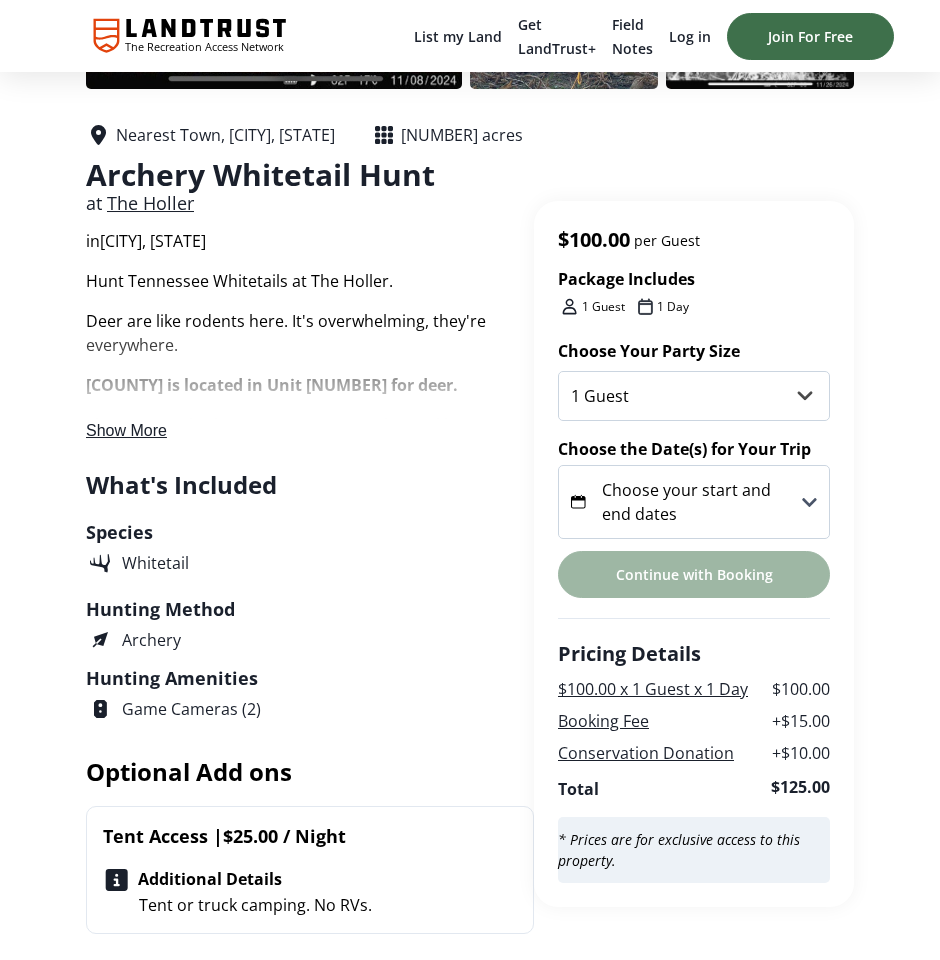 click on "Show More" at bounding box center (126, 430) 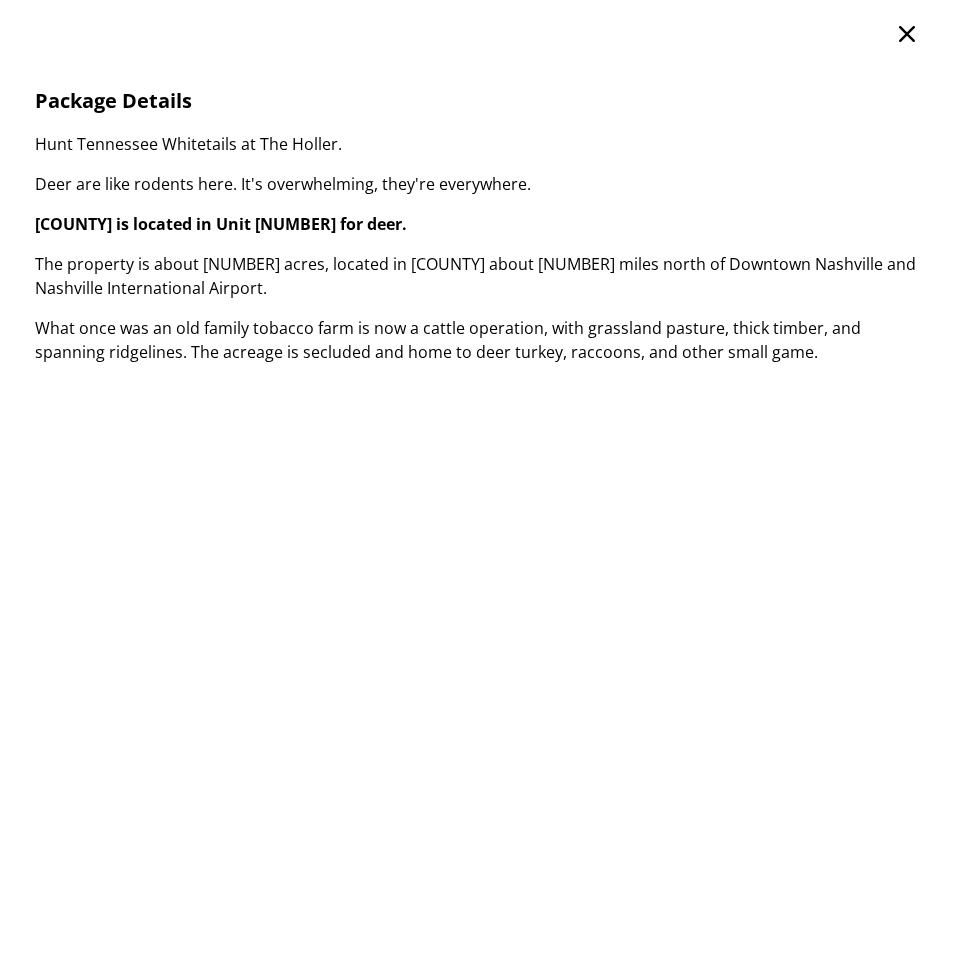 scroll, scrollTop: 0, scrollLeft: 0, axis: both 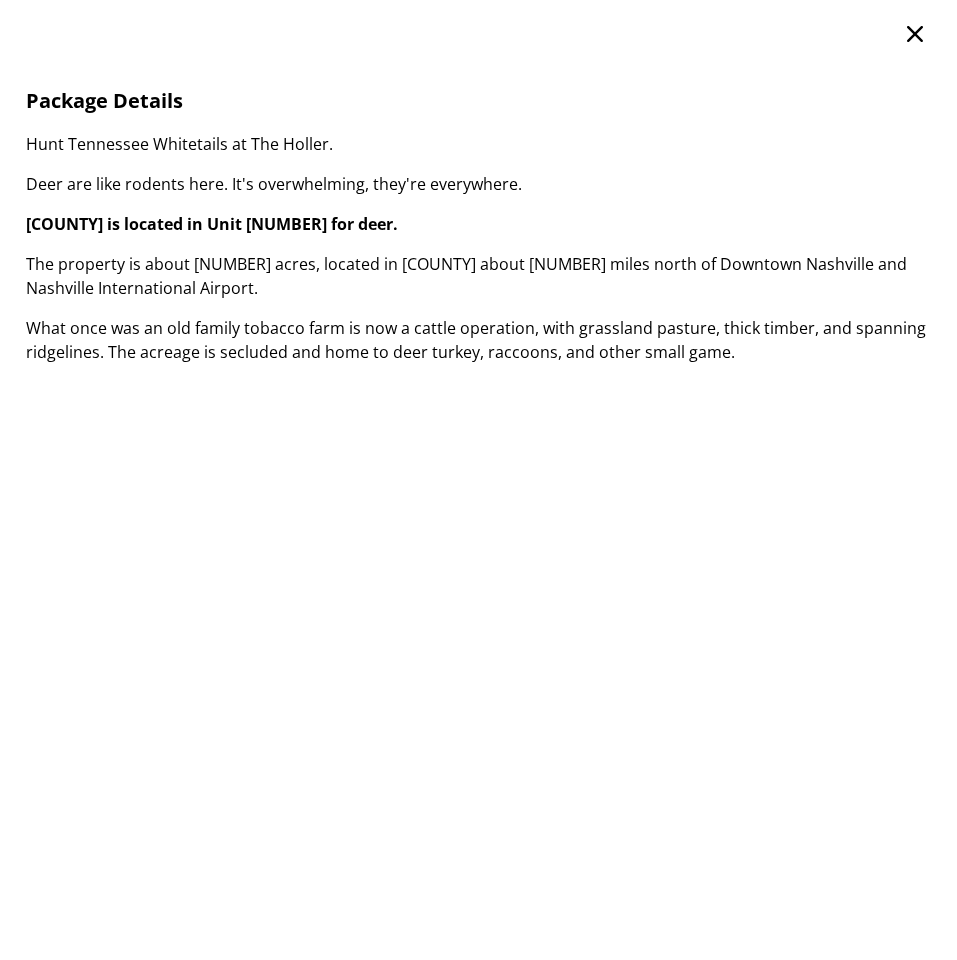 click 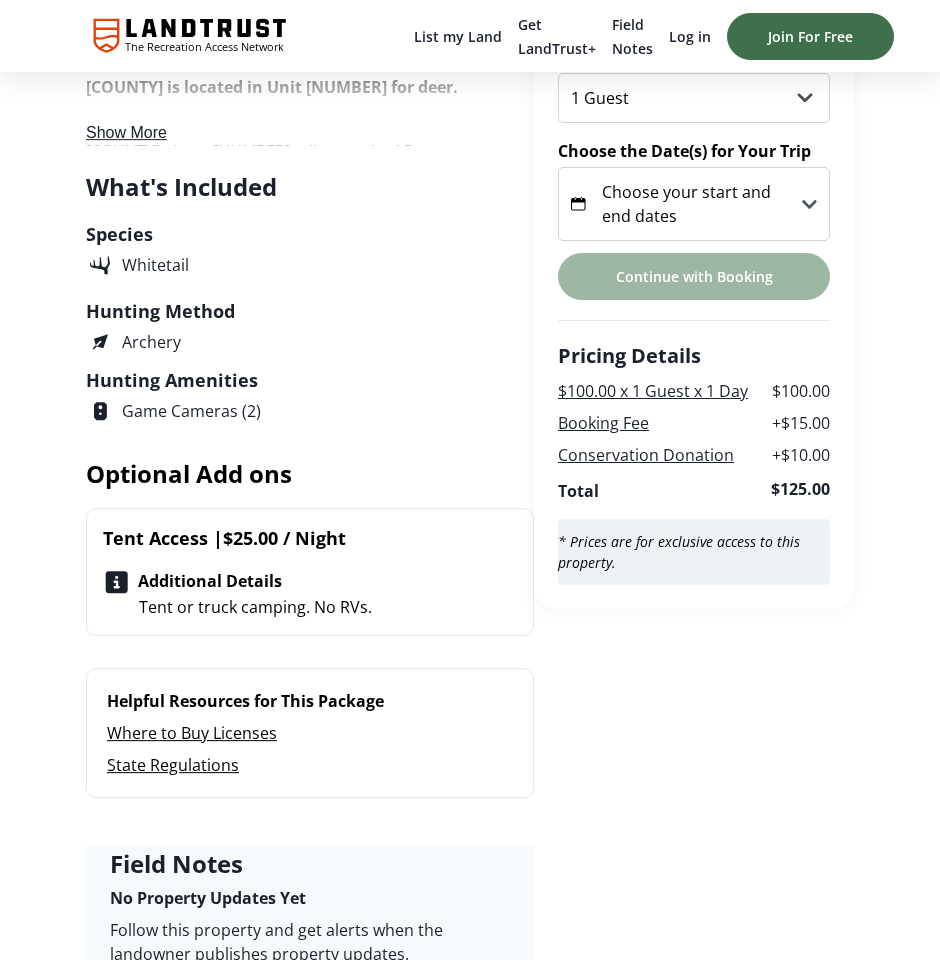 scroll, scrollTop: 751, scrollLeft: 0, axis: vertical 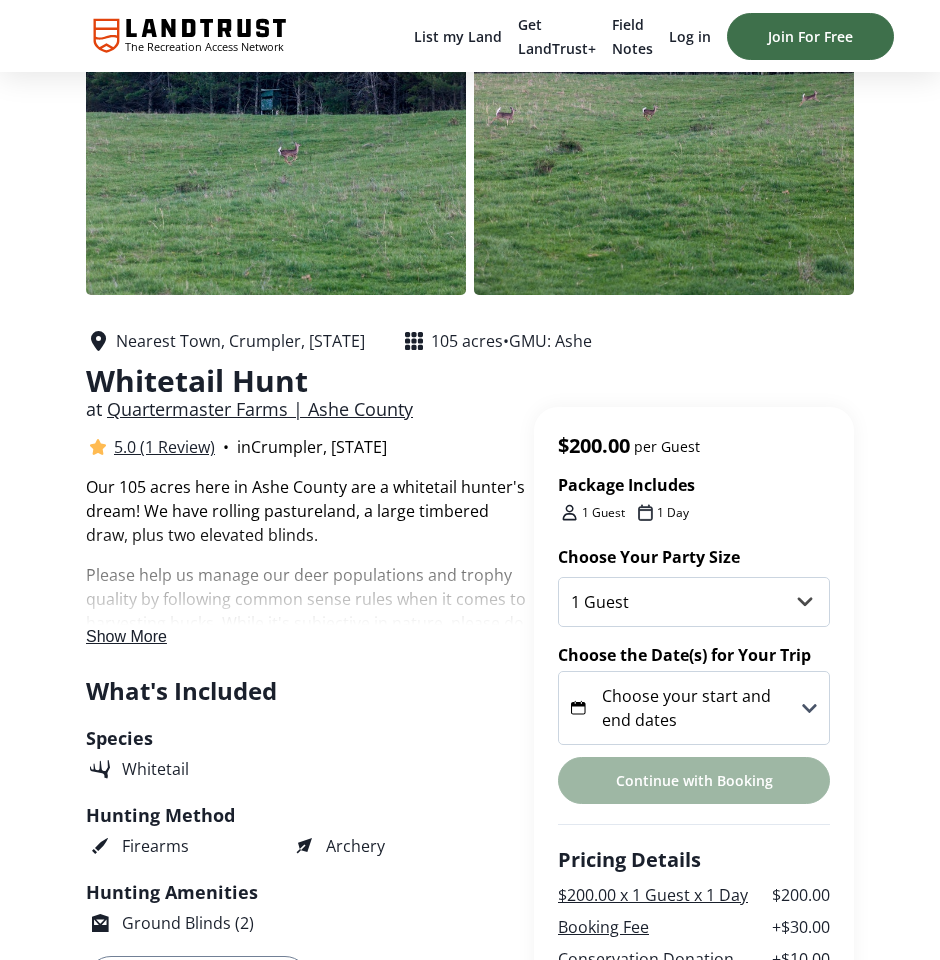 click on "Show More" at bounding box center [126, 636] 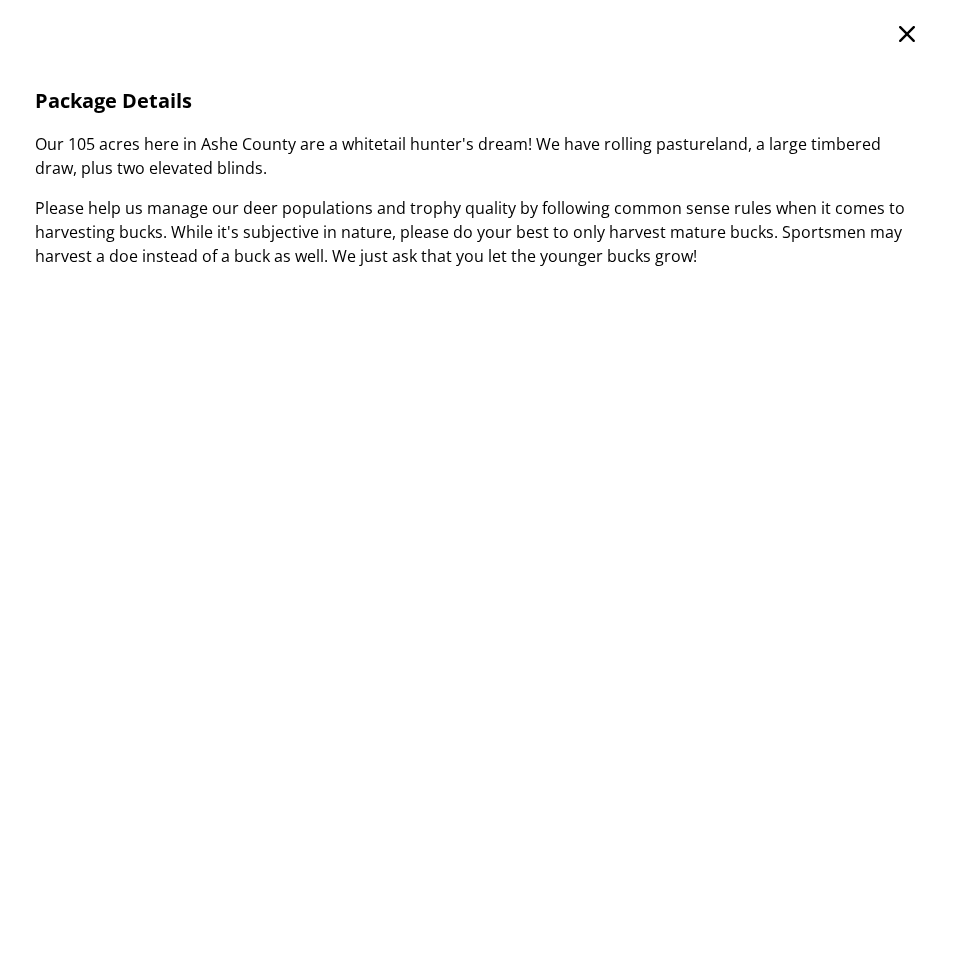 scroll, scrollTop: 0, scrollLeft: 0, axis: both 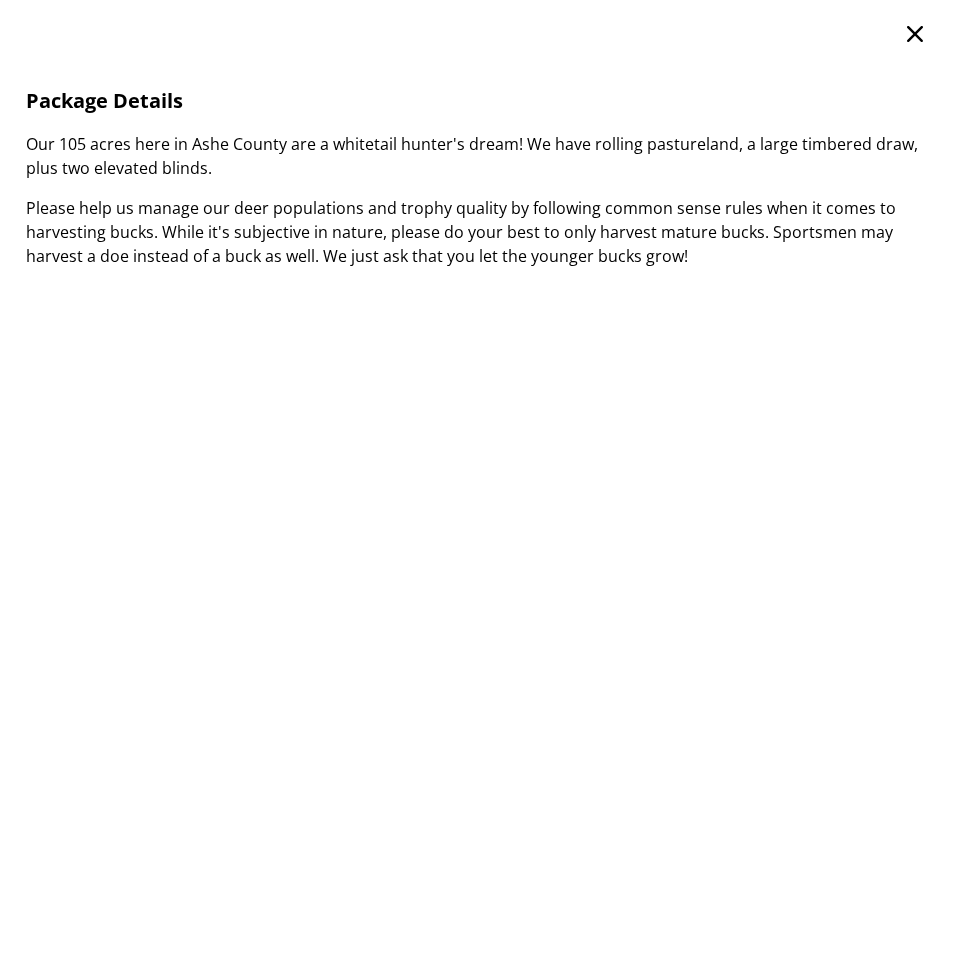 click 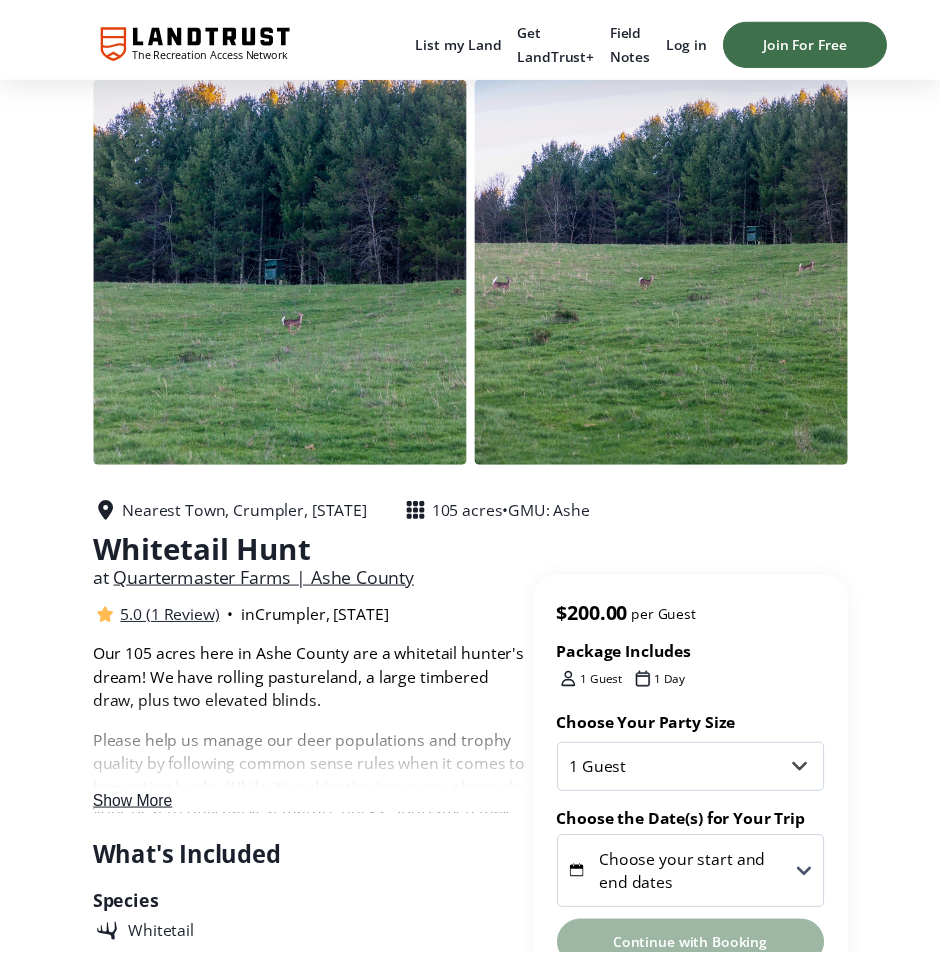 scroll, scrollTop: 162, scrollLeft: 0, axis: vertical 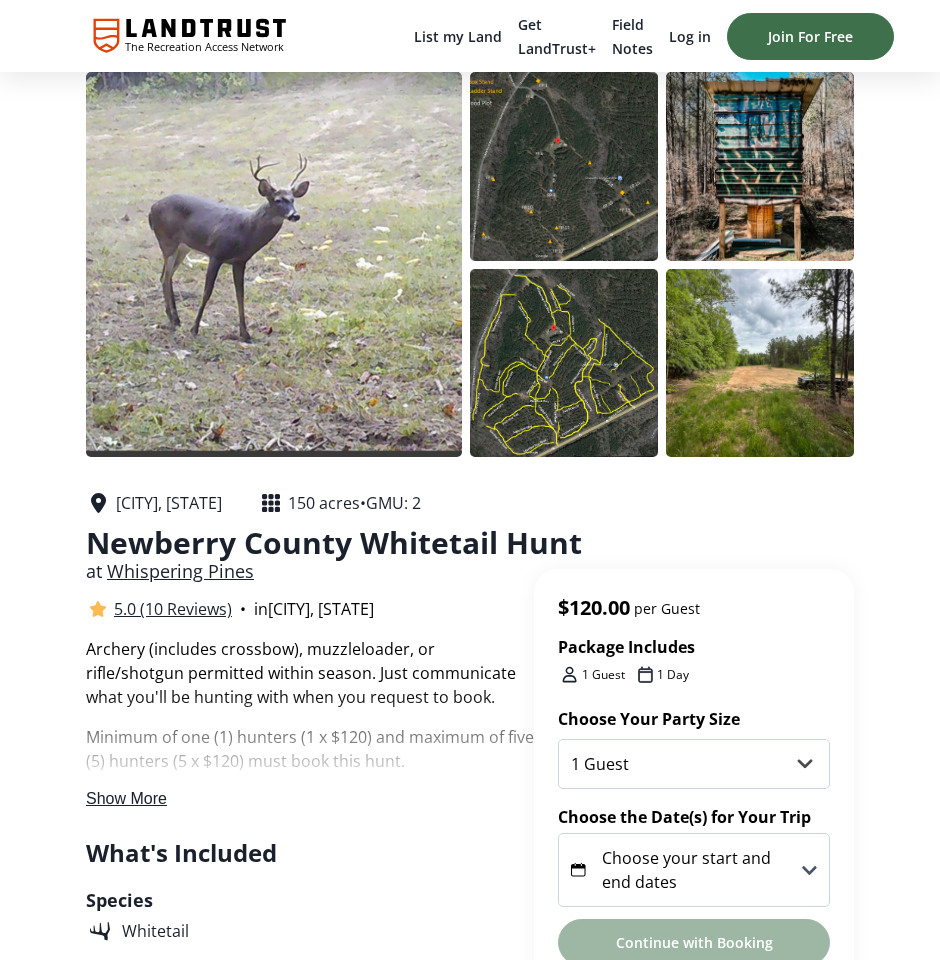 click on "Show More" at bounding box center [126, 798] 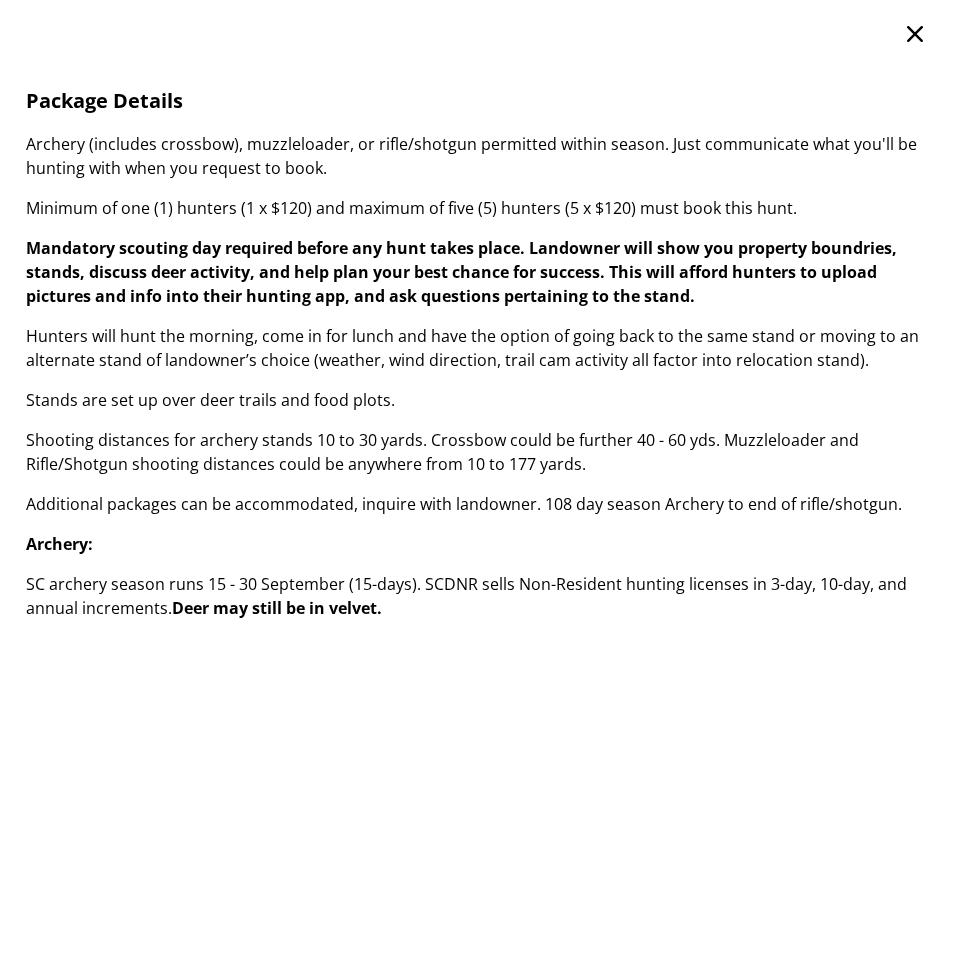 click 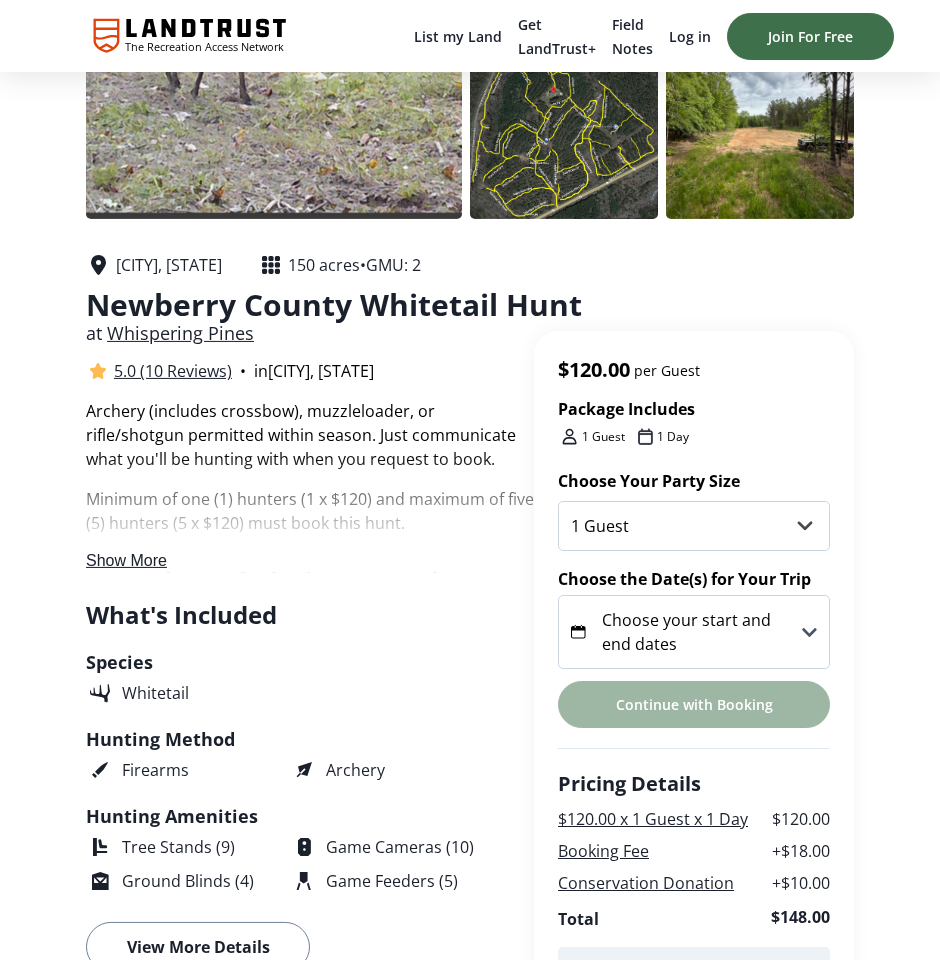 scroll, scrollTop: 230, scrollLeft: 0, axis: vertical 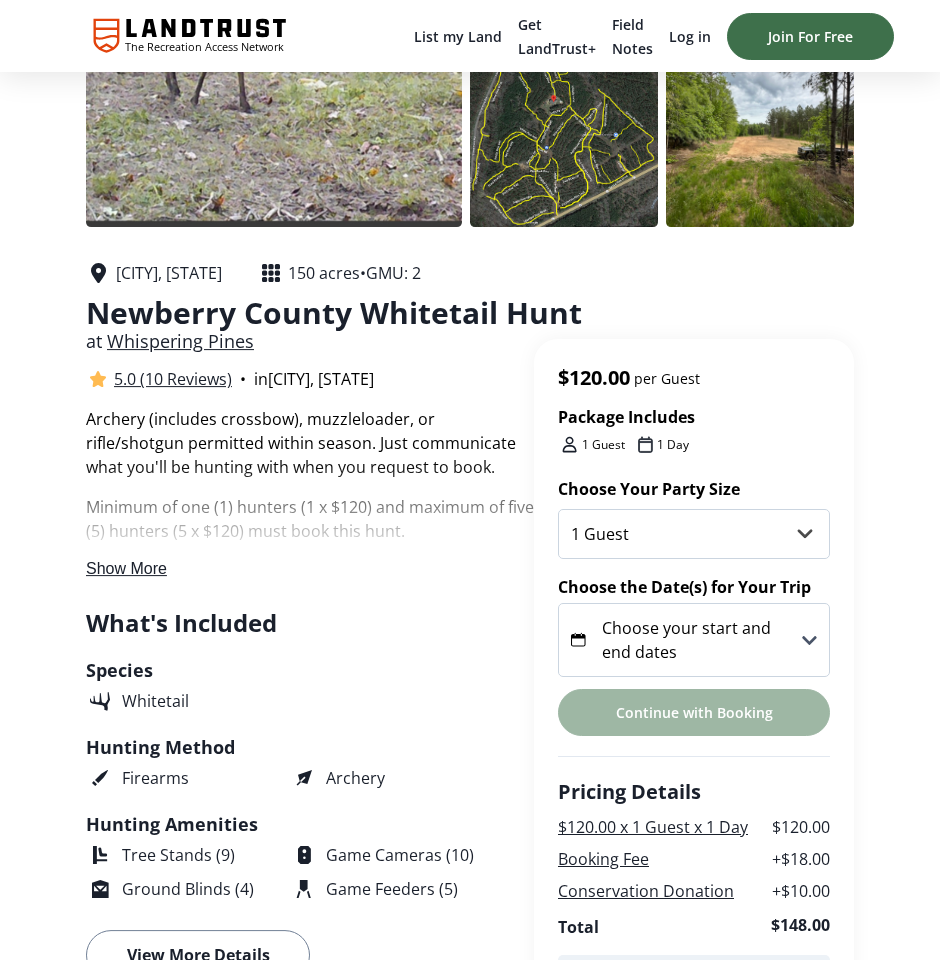 click on "Choose Your Party Size 1  Guest 2  Guests 3  Guests 4  Guests 5  Guests Choose the Date(s) for Your Trip Choose your start and end dates Continue with Booking Pricing Details $120.00 x 1 Guest x 1 Day $120.00 Booking Fee + $18.00 Conservation Donation + $10.00 Total $148.00" at bounding box center [694, 710] 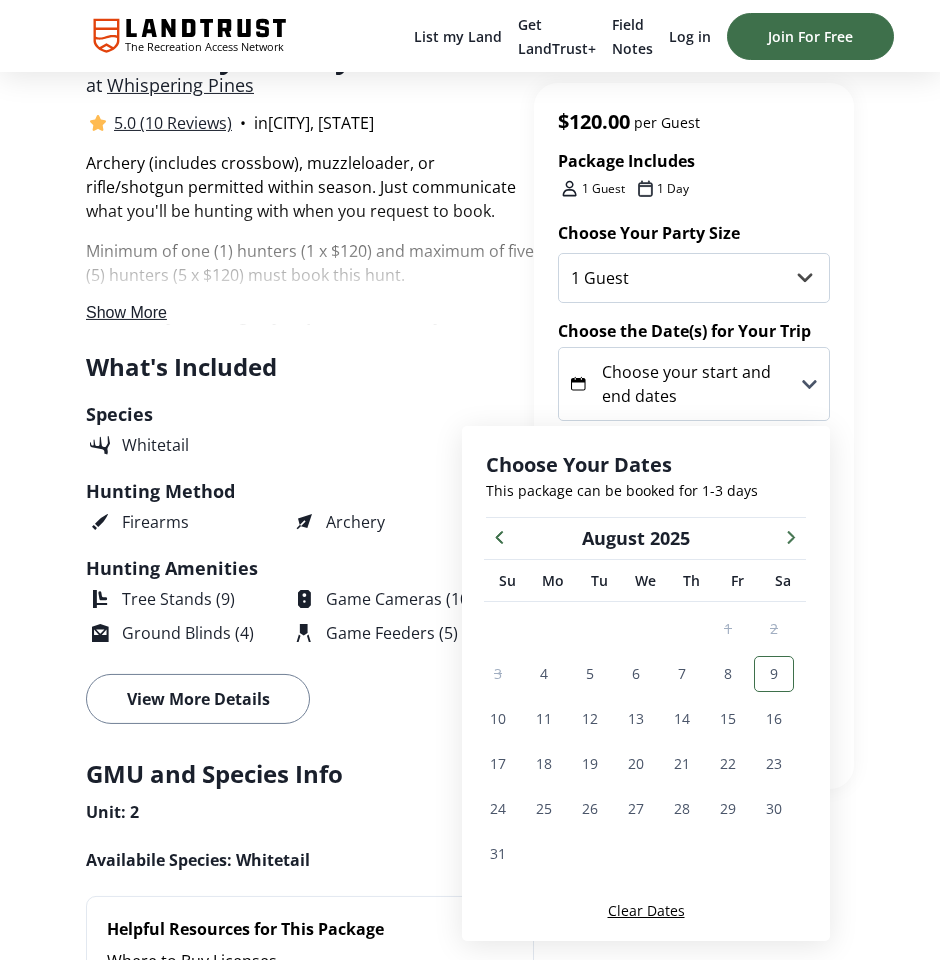 scroll, scrollTop: 487, scrollLeft: 0, axis: vertical 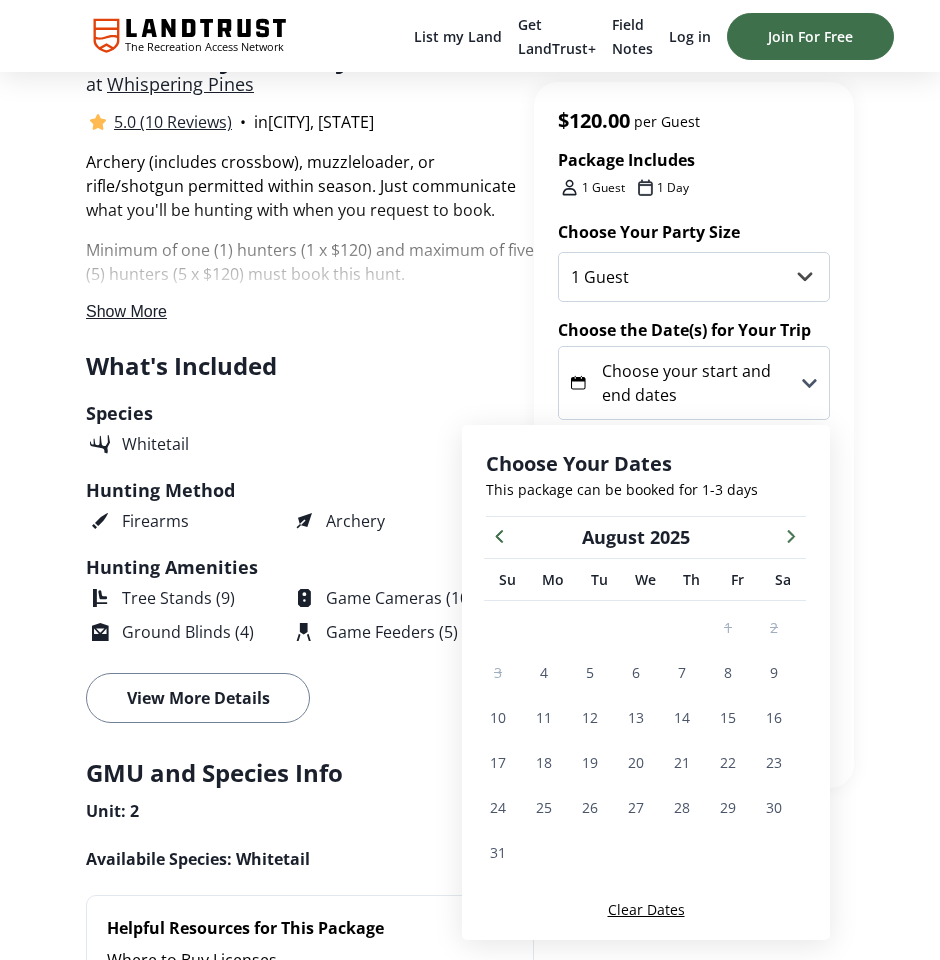 click at bounding box center [791, 535] 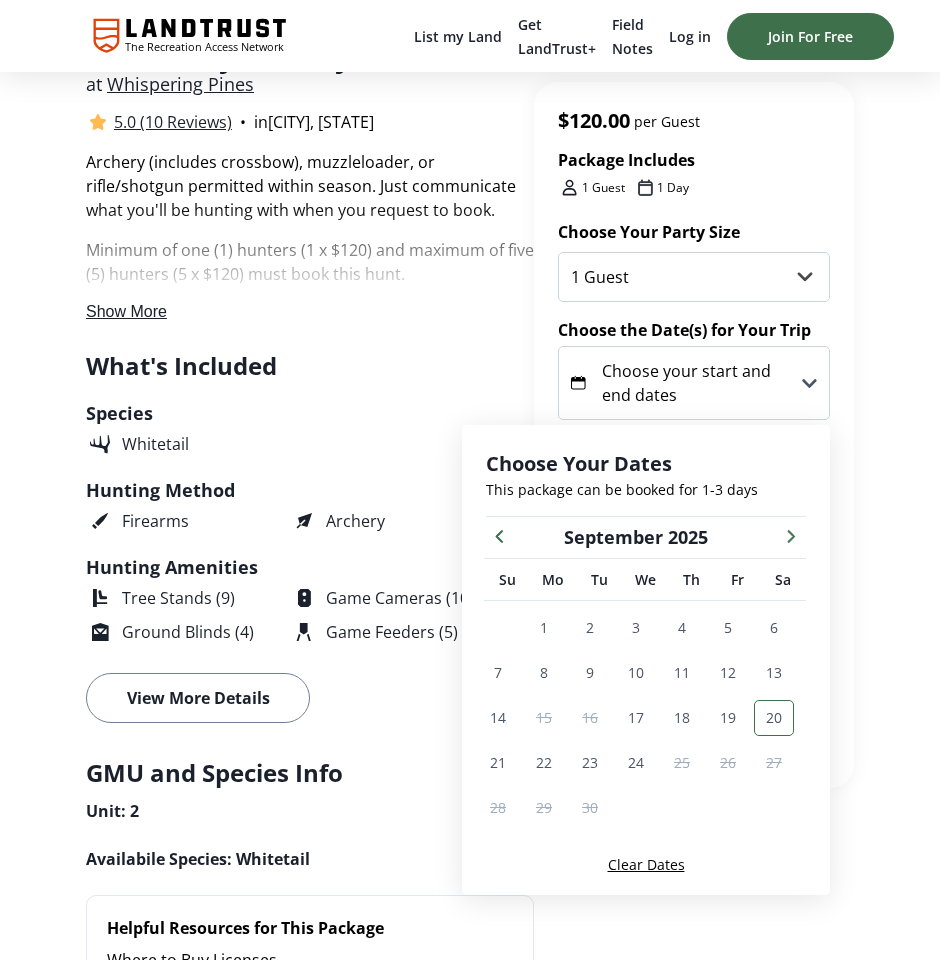 click on "20" at bounding box center [774, 718] 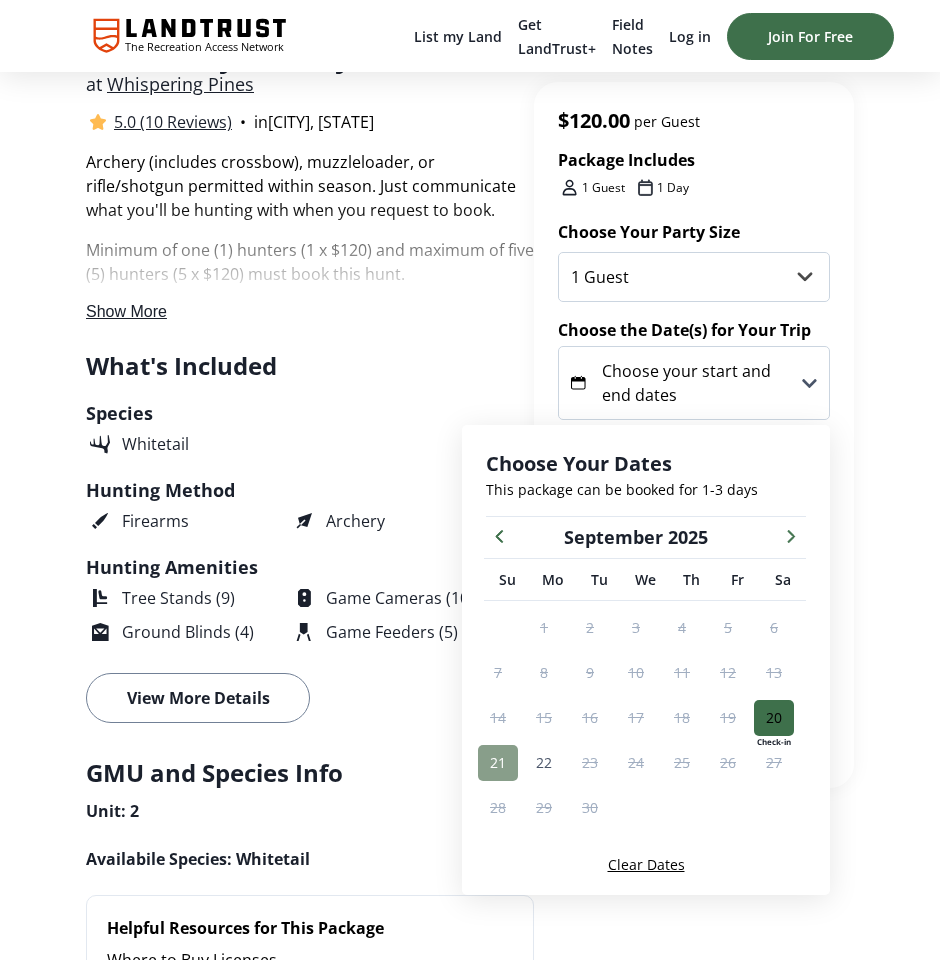 click on "21" at bounding box center (498, 762) 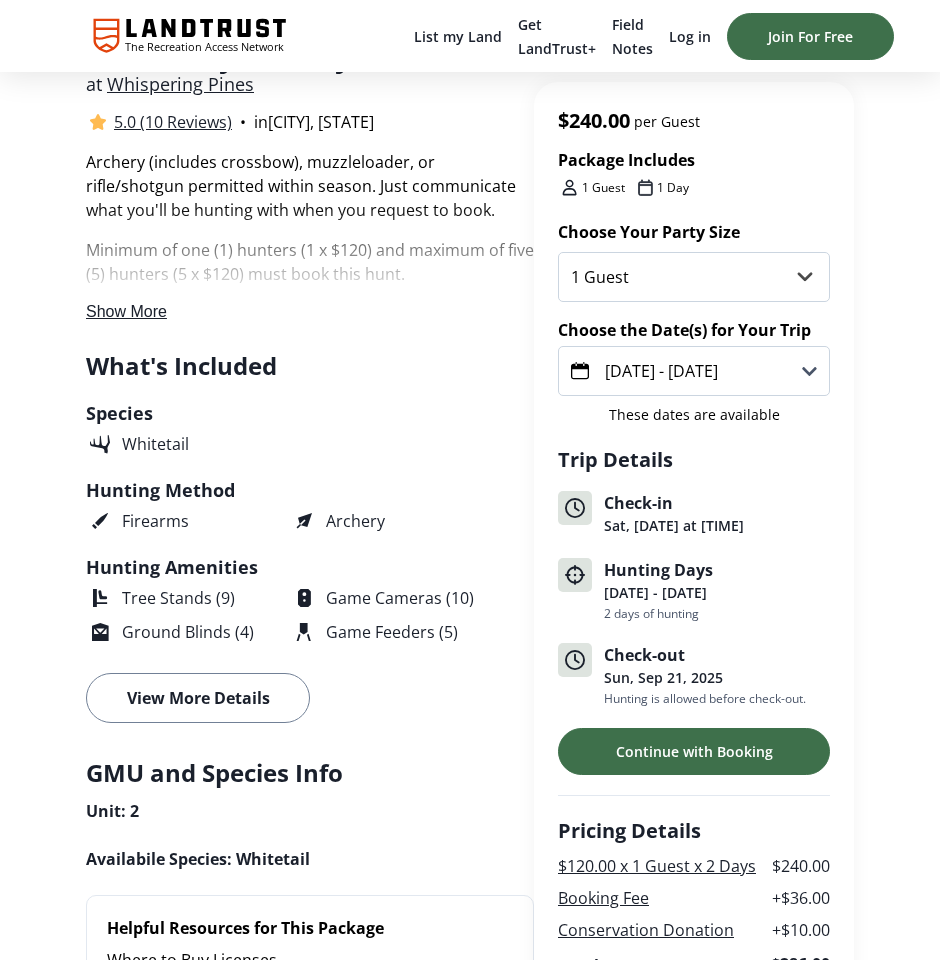 click on "[DATE] - [DATE]" at bounding box center (661, 371) 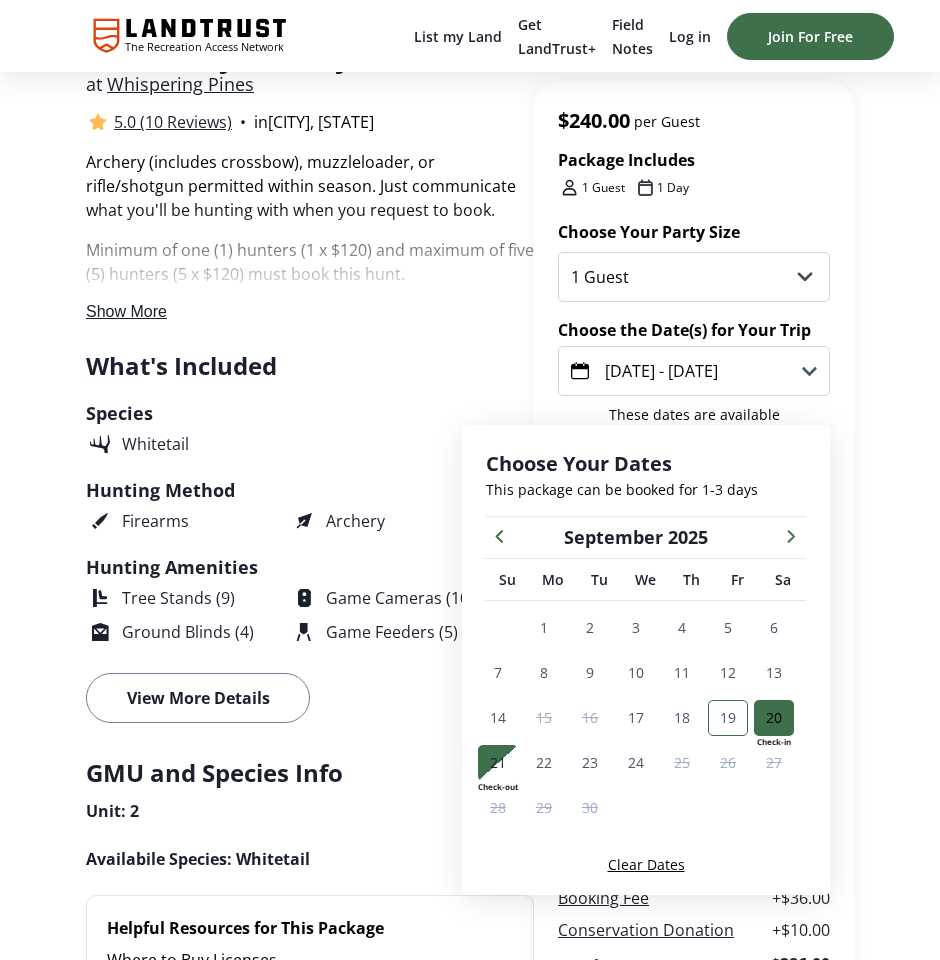 click on "19" at bounding box center [728, 718] 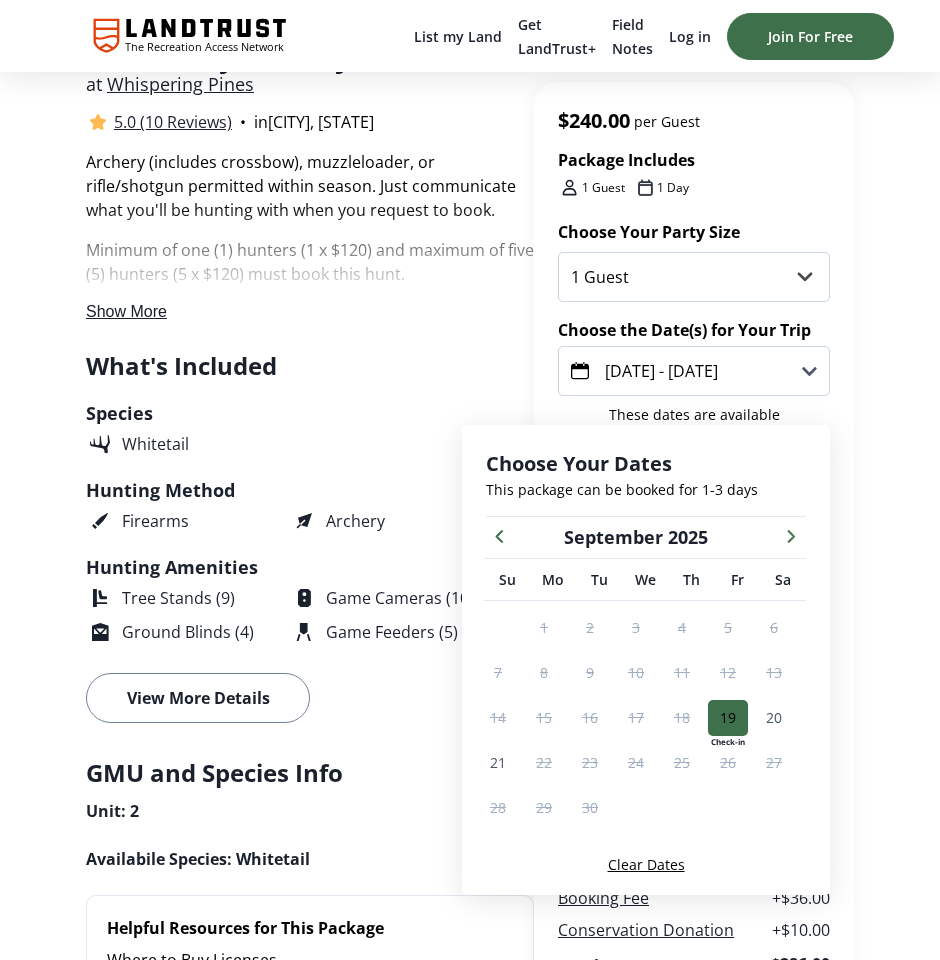 drag, startPoint x: 659, startPoint y: 734, endPoint x: 670, endPoint y: 722, distance: 16.27882 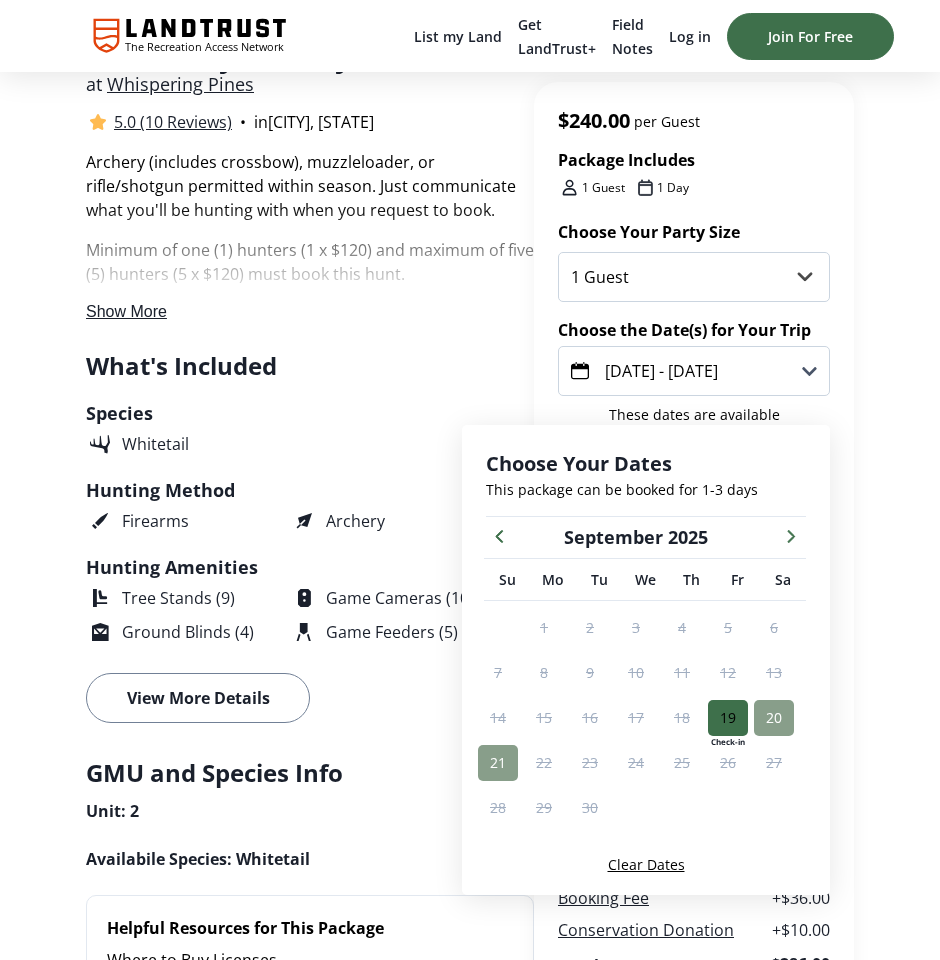 click on "21" at bounding box center (498, 762) 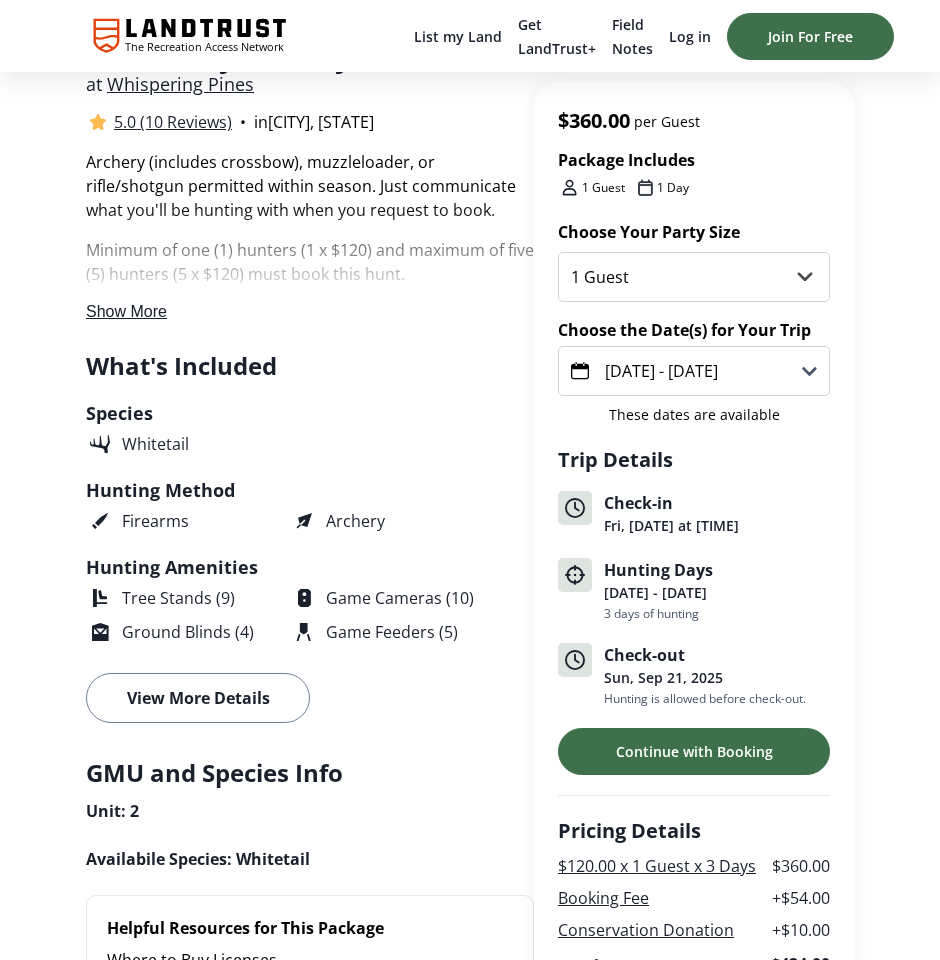 click on "Whitetail" at bounding box center (282, 444) 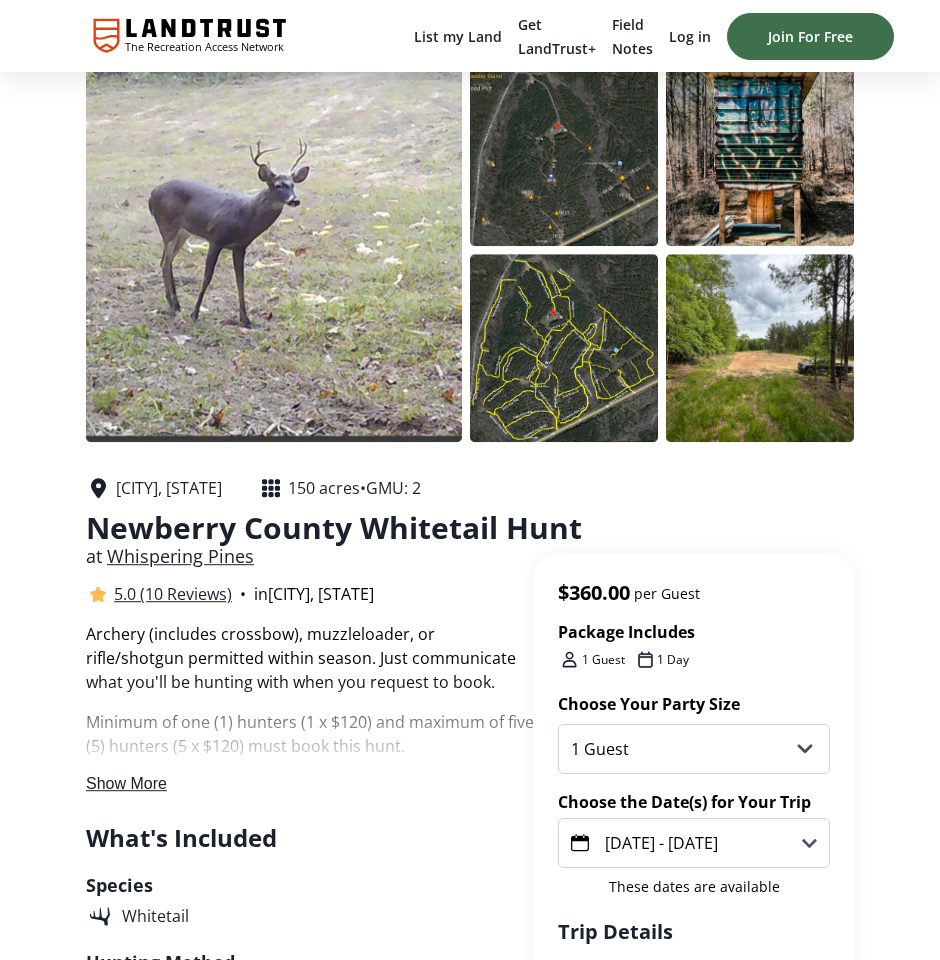 scroll, scrollTop: 0, scrollLeft: 0, axis: both 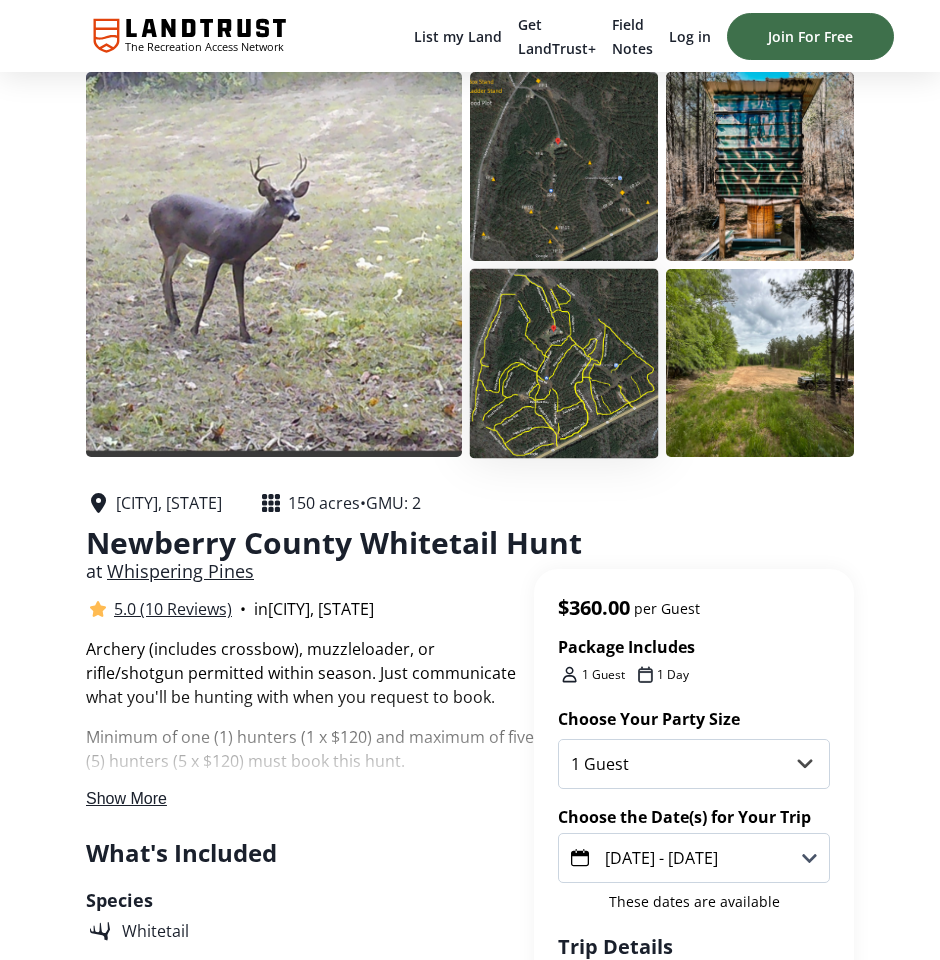 click at bounding box center [564, 363] 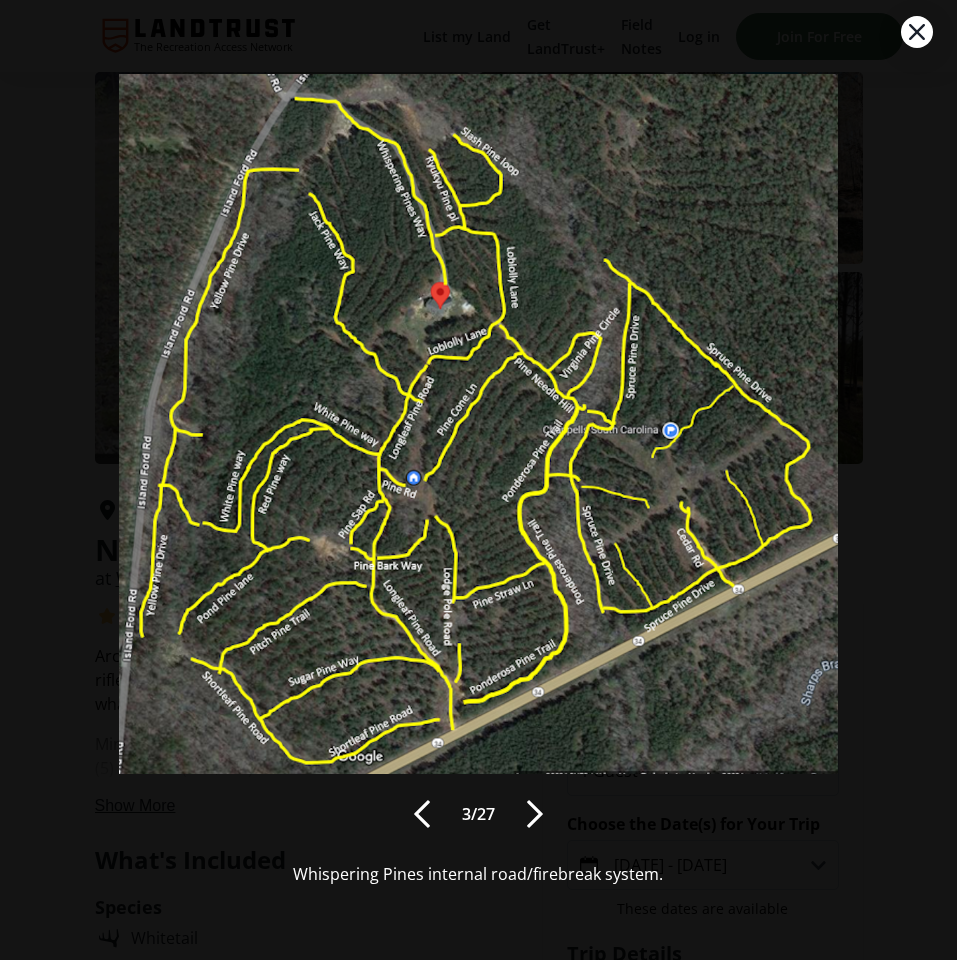 click at bounding box center (917, 32) 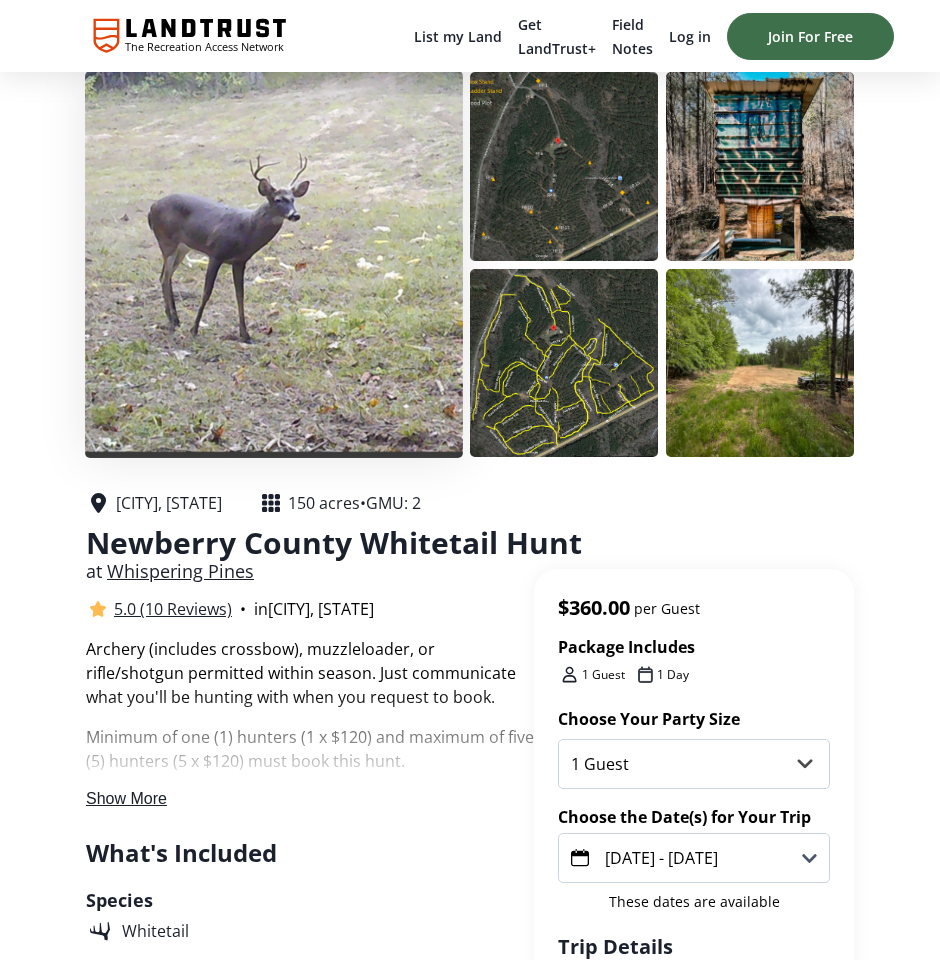 click at bounding box center [274, 264] 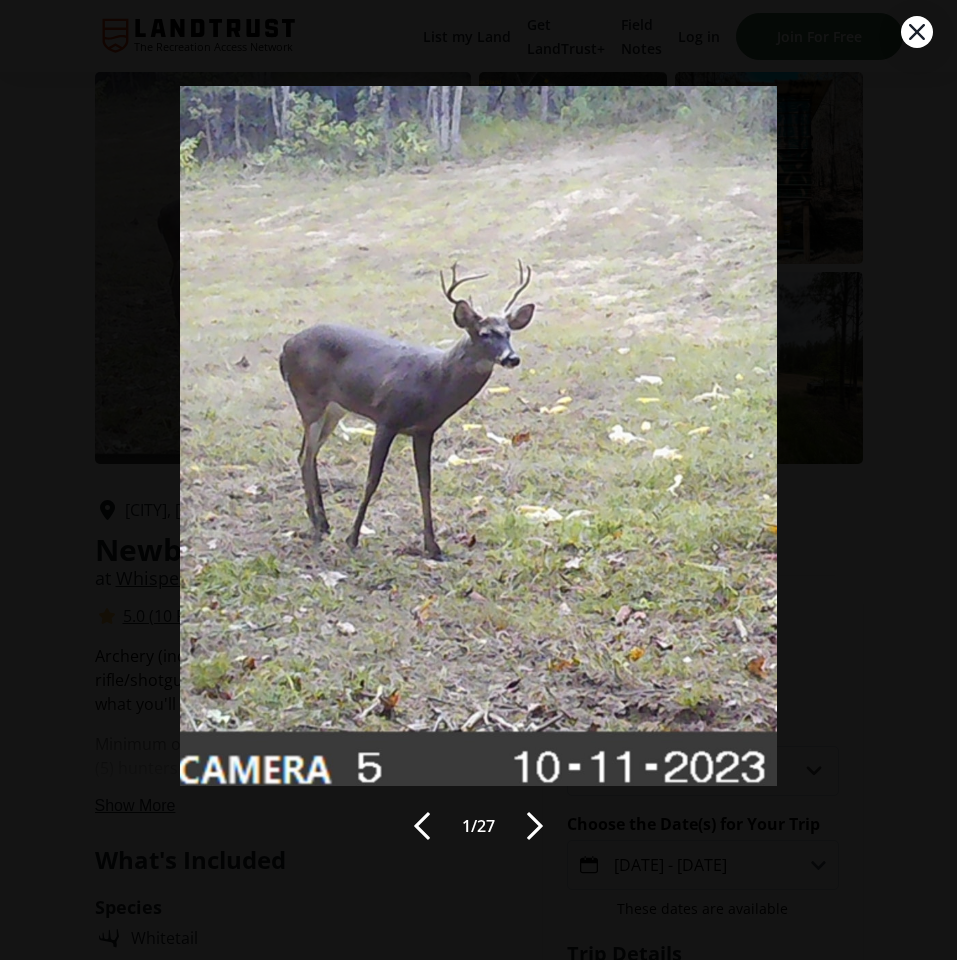 click at bounding box center [535, 826] 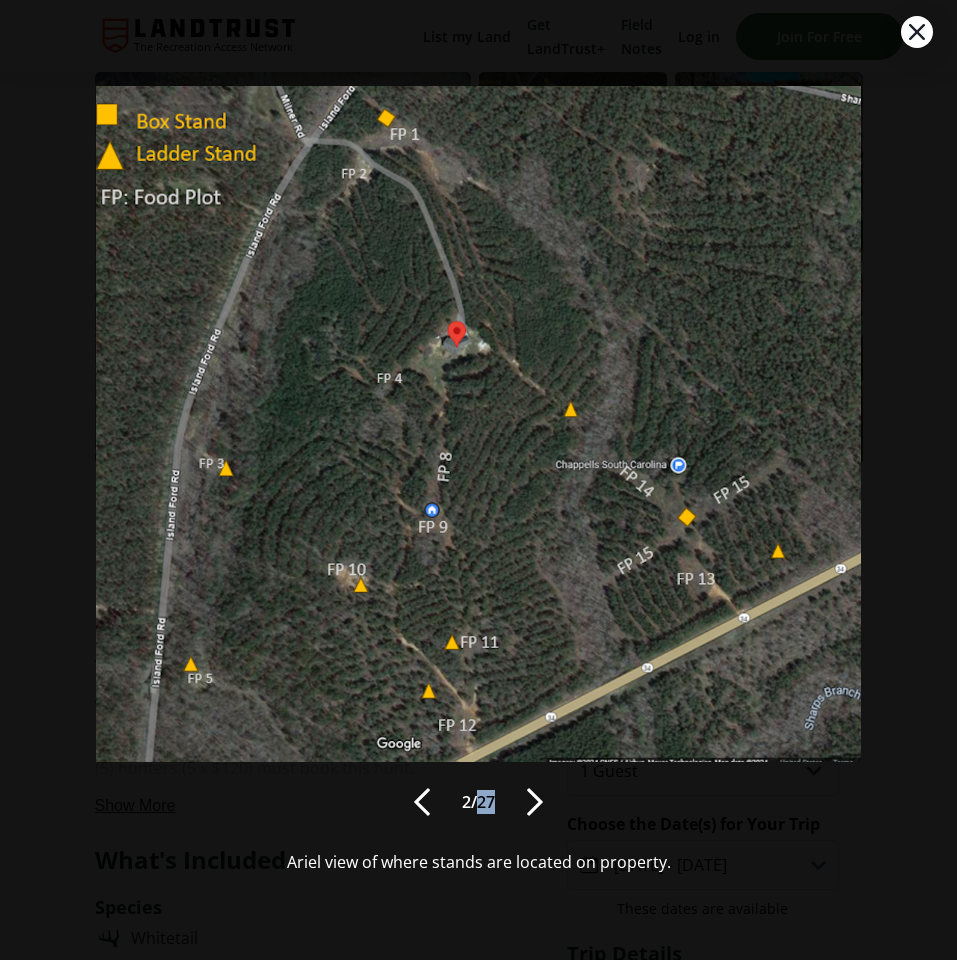 click on "2 / 27 Ariel view of where stands are located on property." at bounding box center (479, 479) 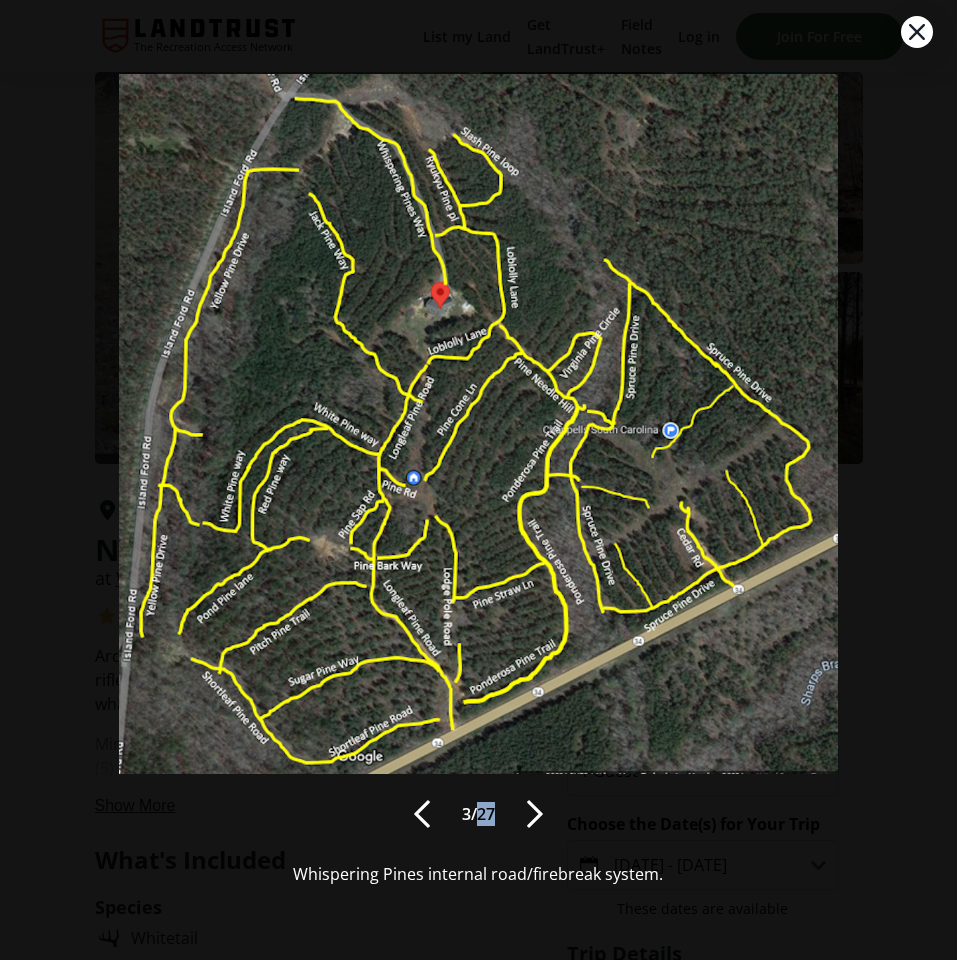 click at bounding box center (535, 814) 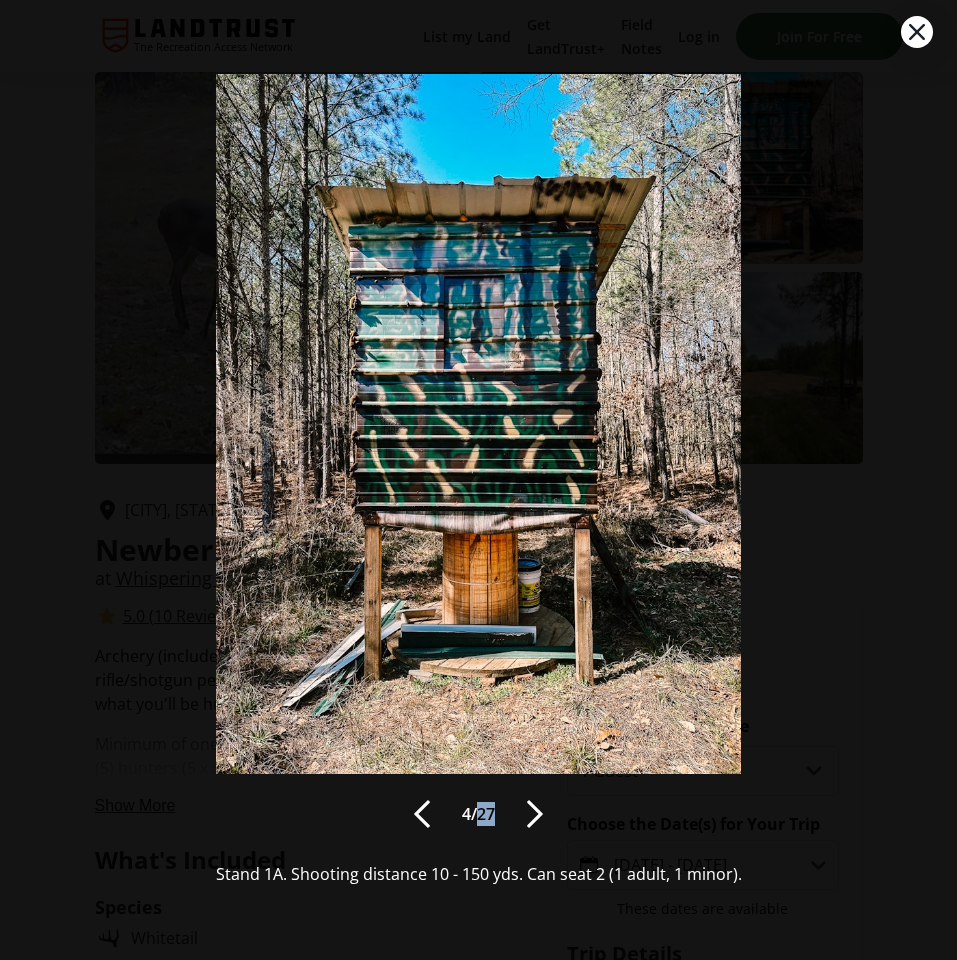click at bounding box center [535, 814] 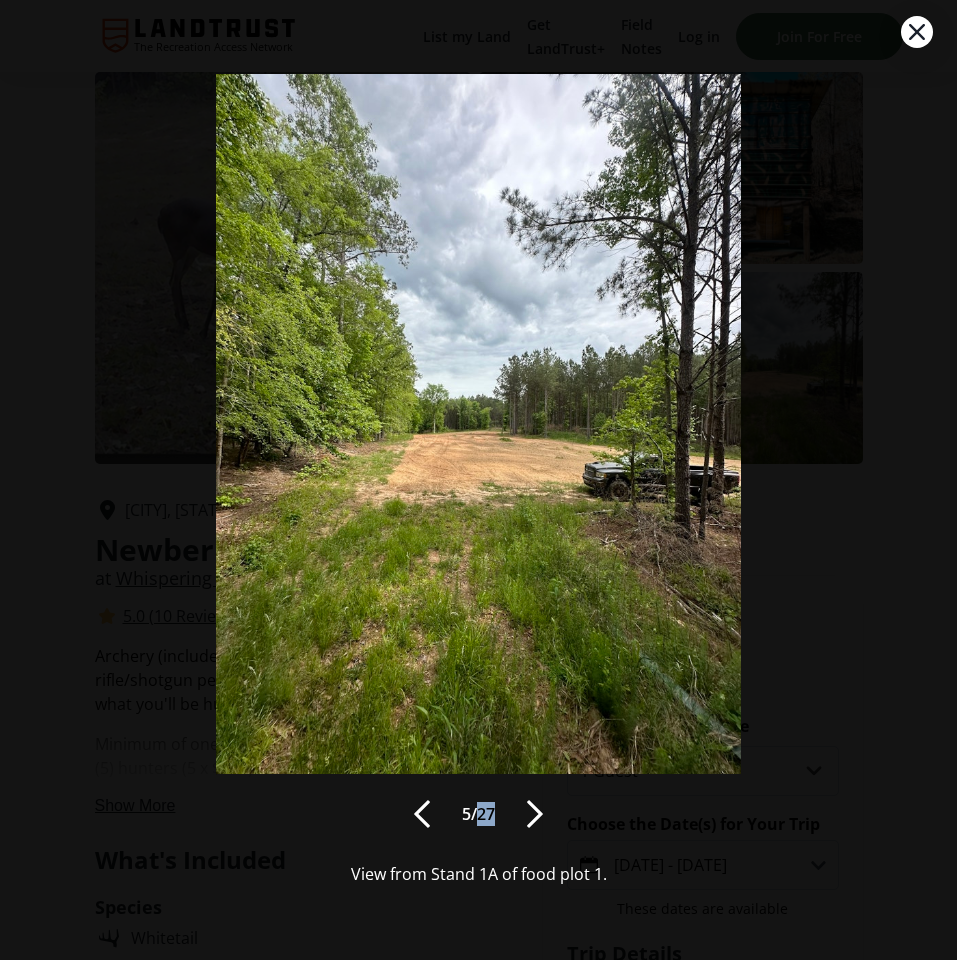 click at bounding box center (535, 814) 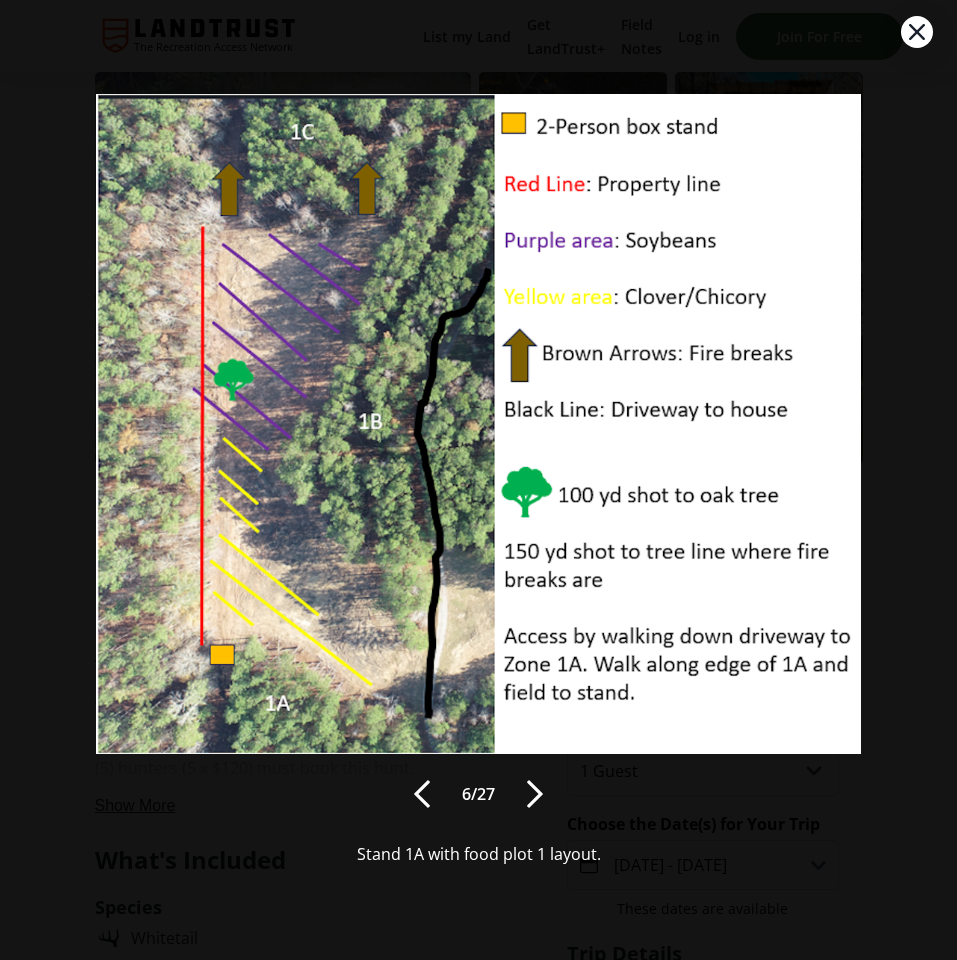 click on "6 / 27 Stand 1A with food plot 1 layout." at bounding box center [479, 480] 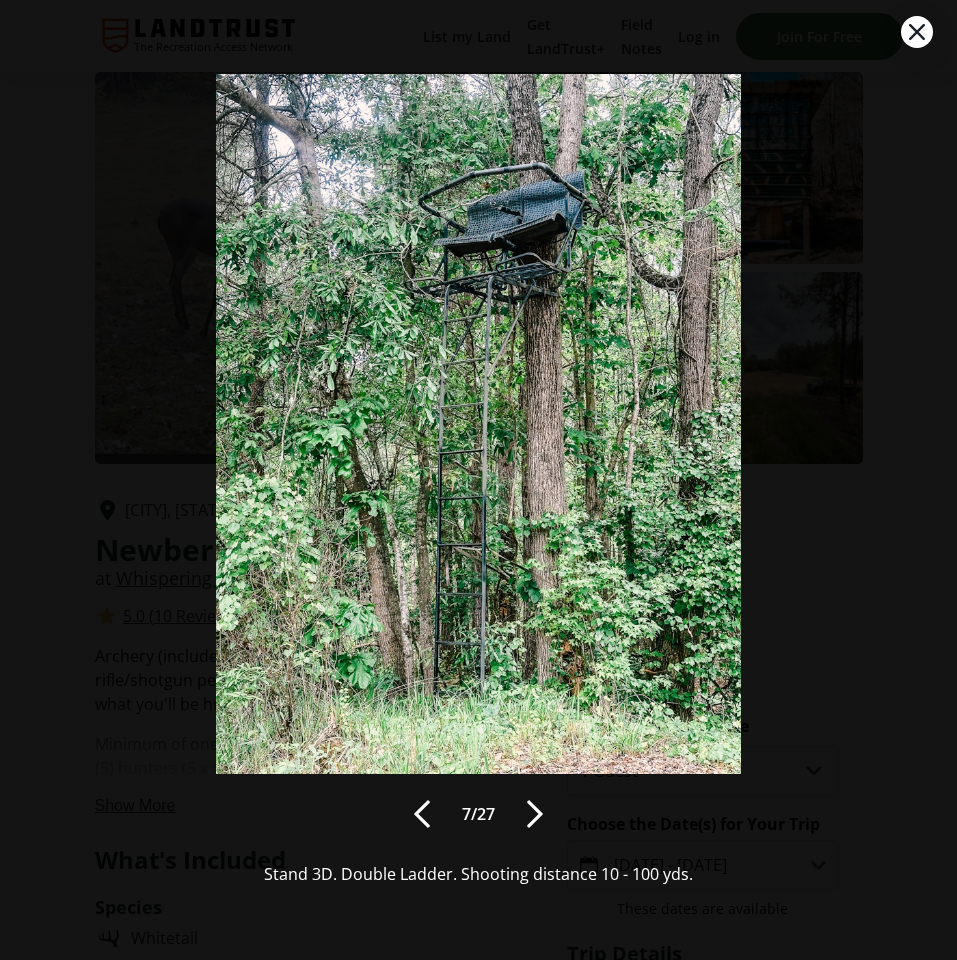 click at bounding box center [535, 814] 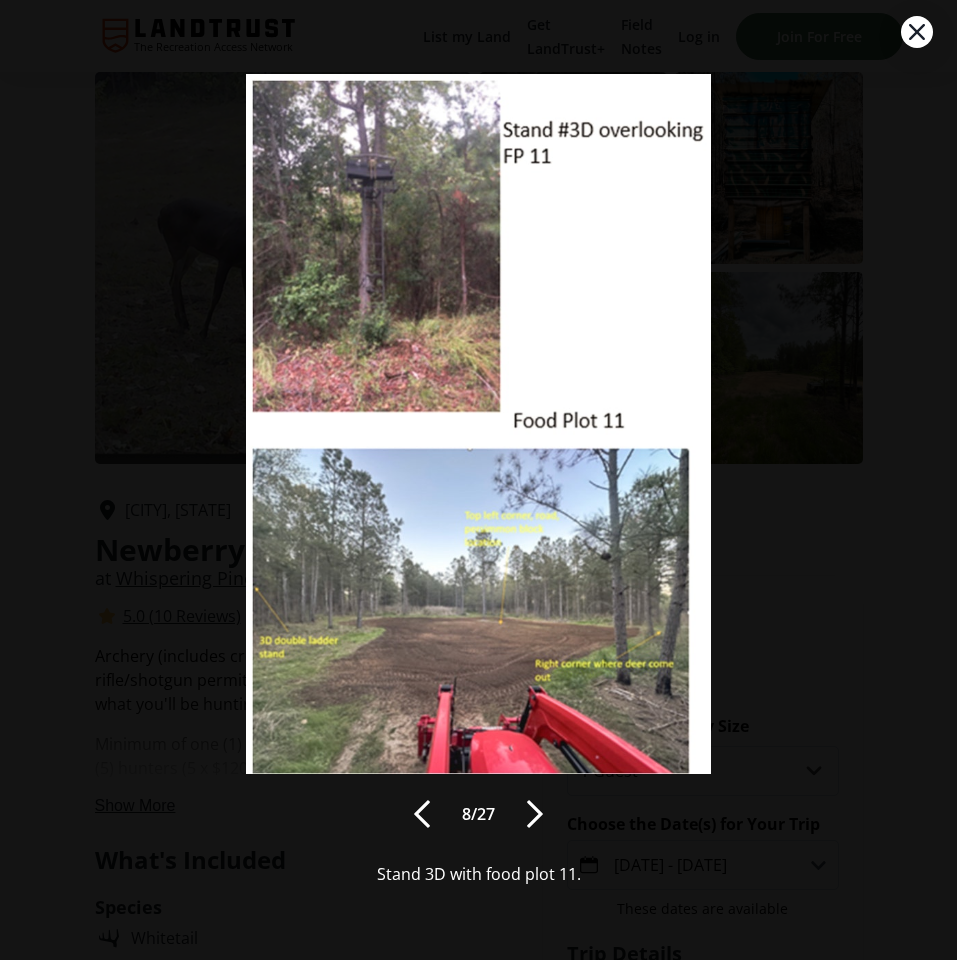 click at bounding box center (535, 814) 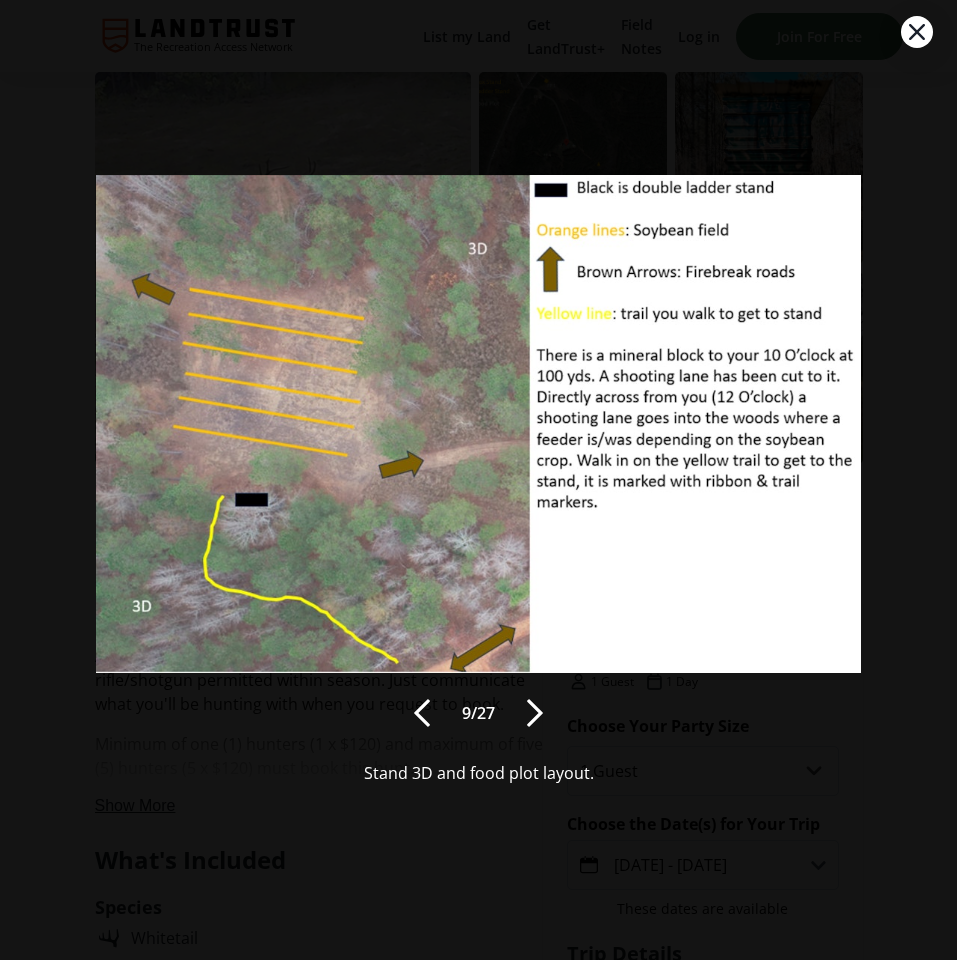 click at bounding box center (535, 713) 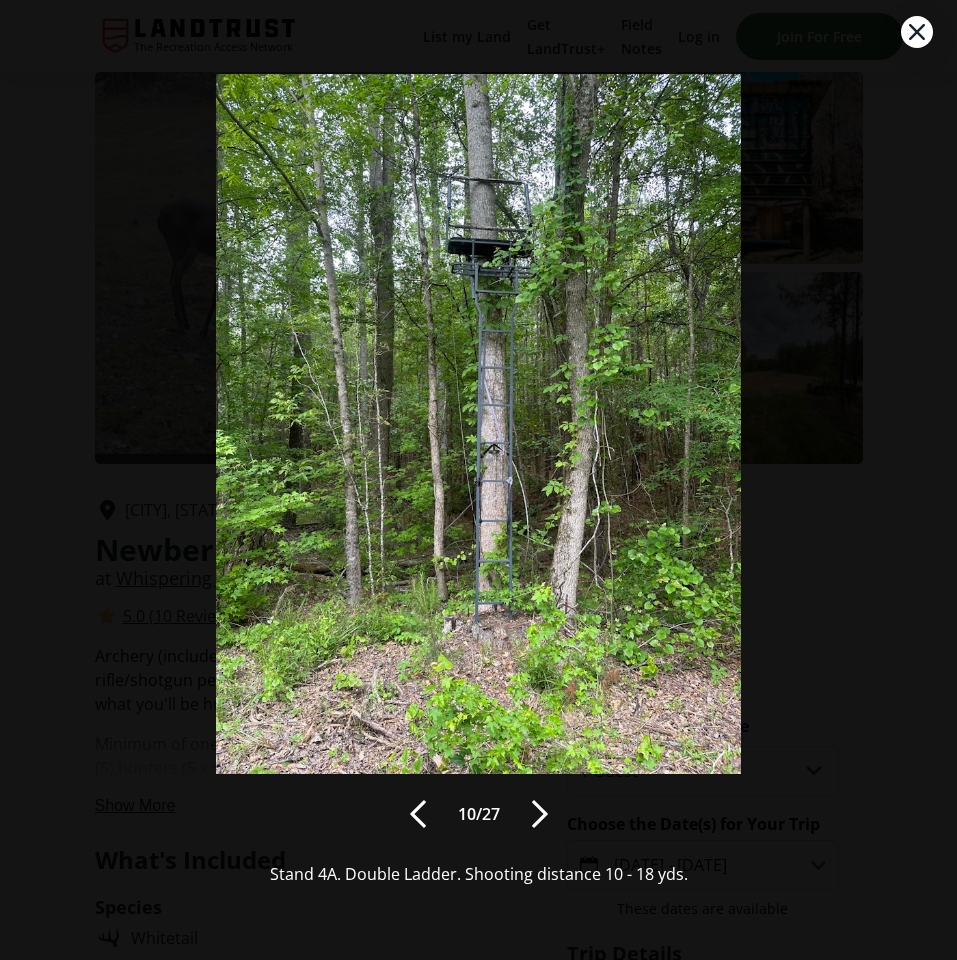 click at bounding box center [540, 814] 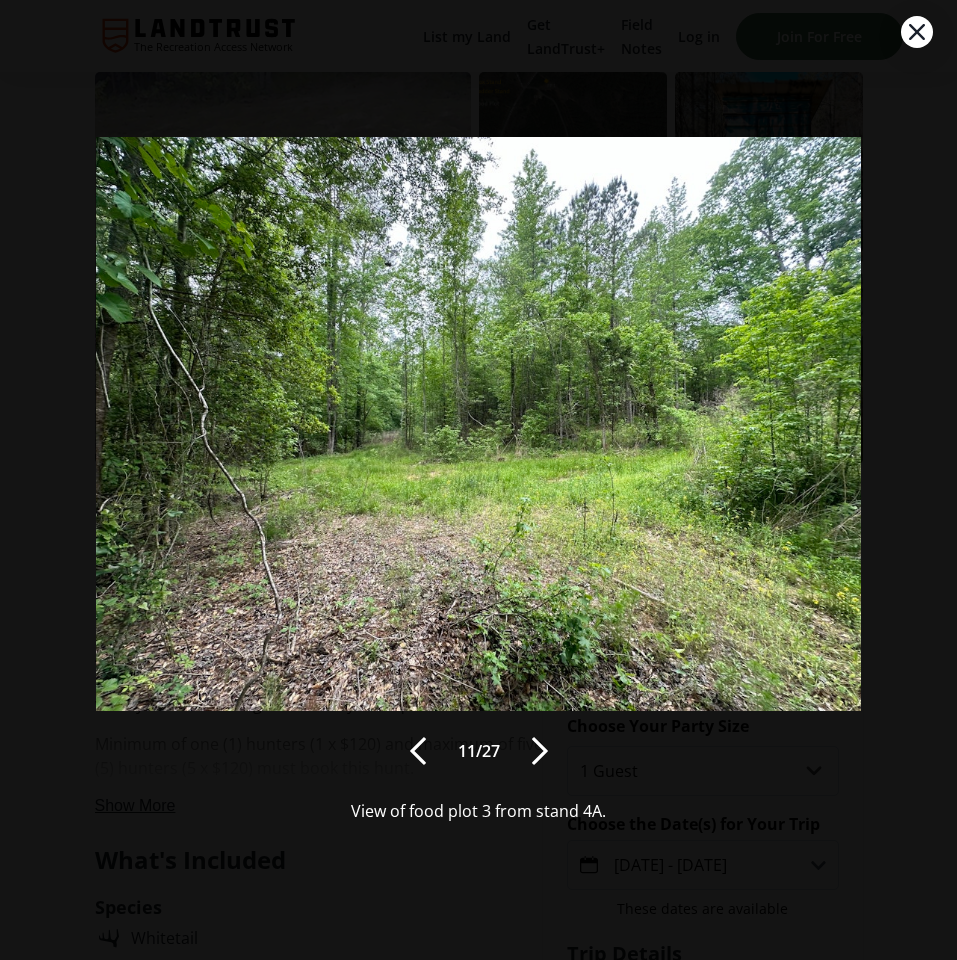 click at bounding box center (540, 751) 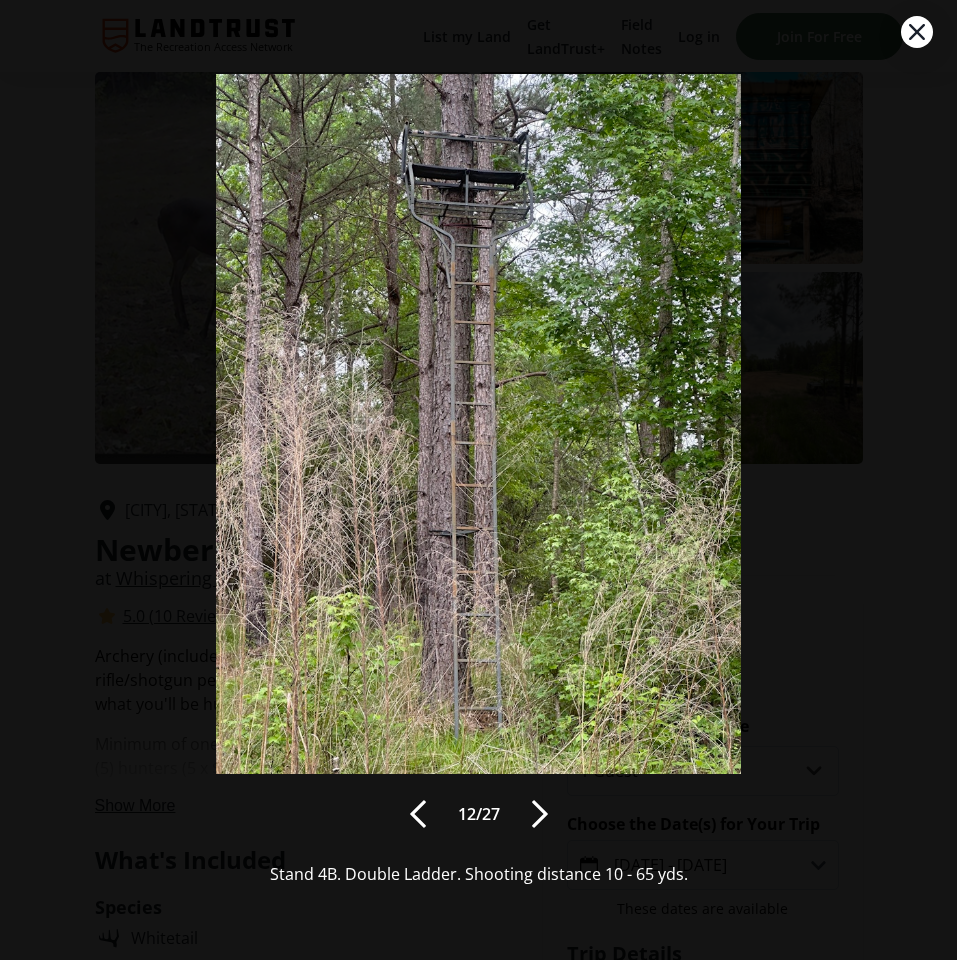 click at bounding box center (540, 814) 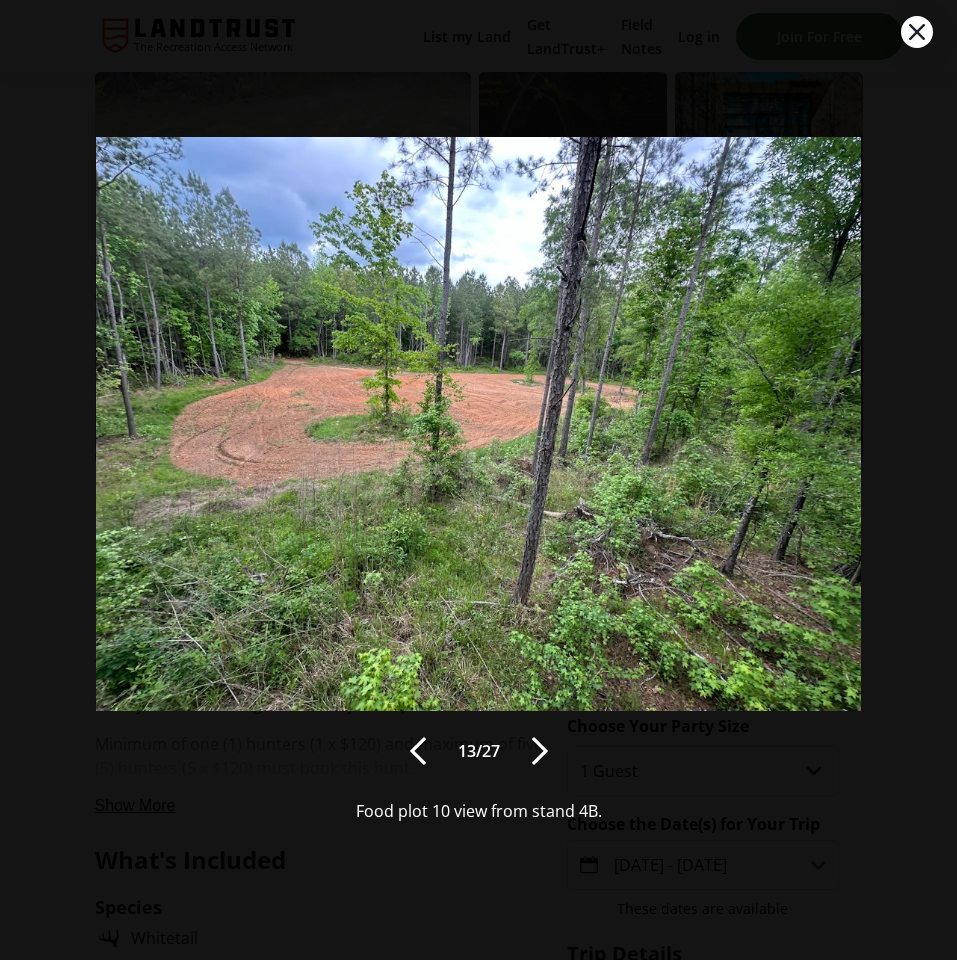click on "Food plot 10 view from stand 4B." at bounding box center [479, 811] 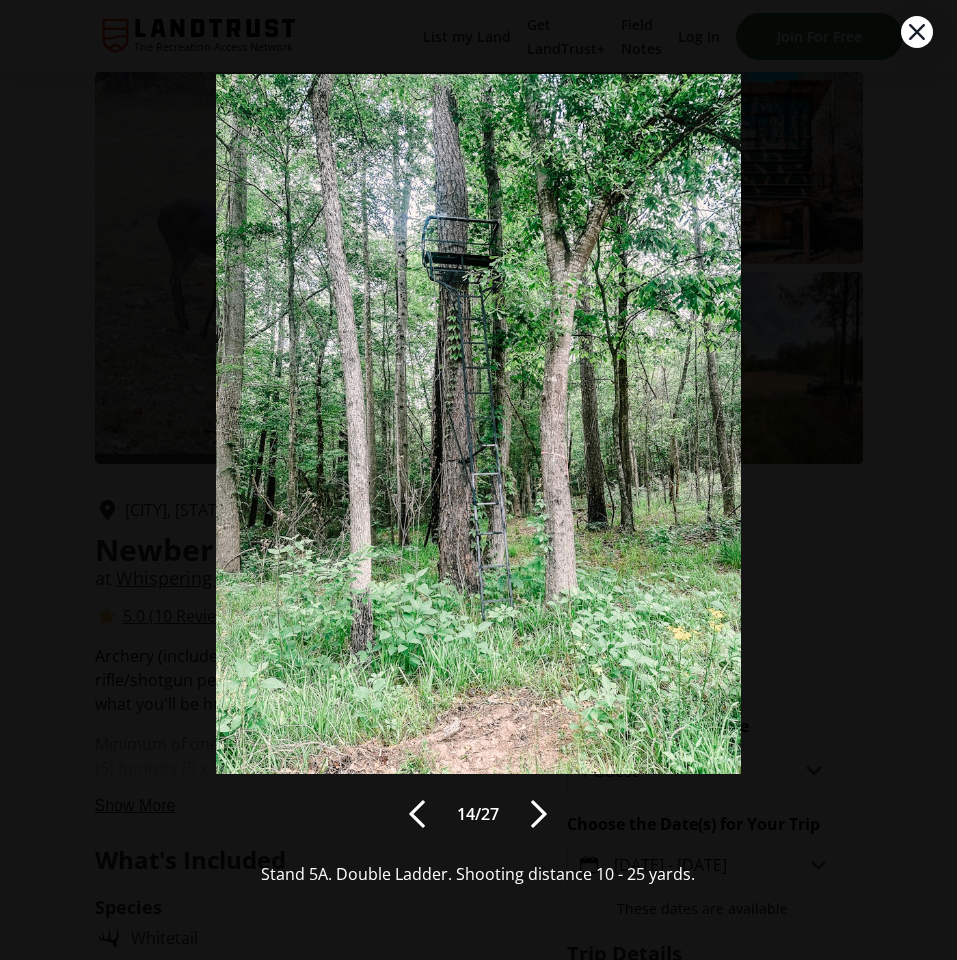 click at bounding box center [539, 814] 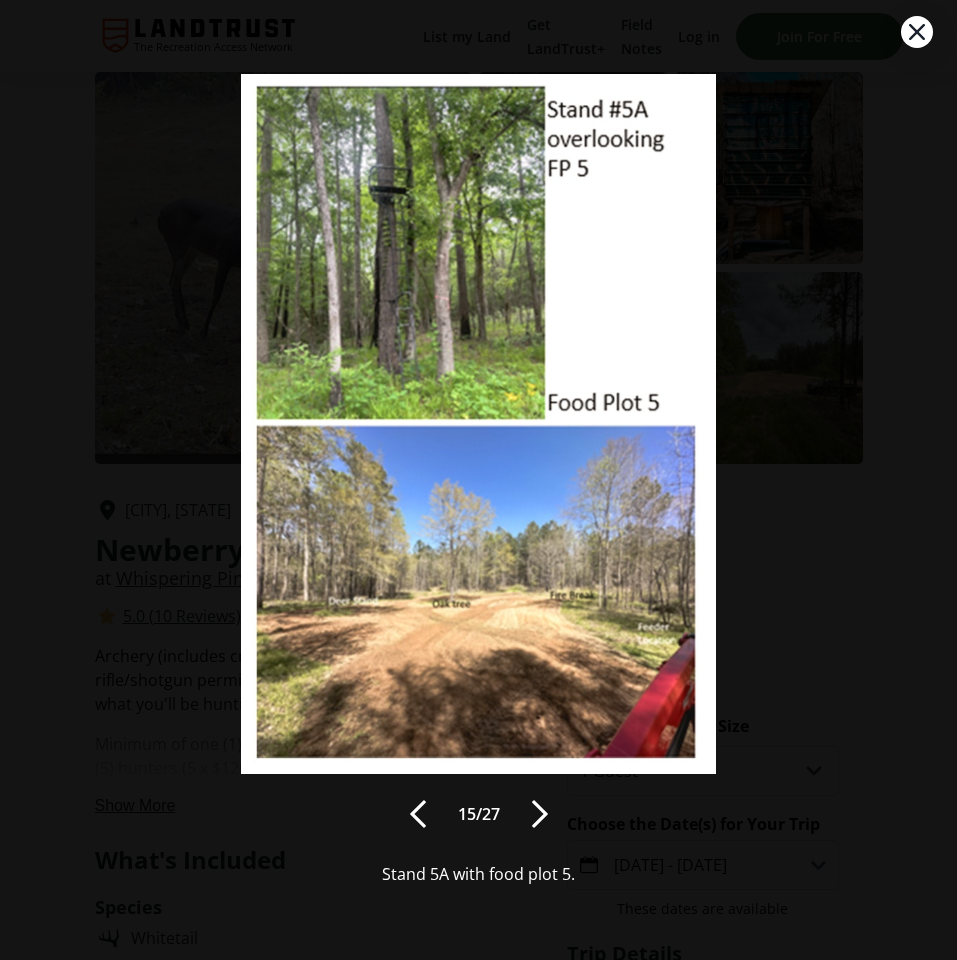 click at bounding box center (540, 814) 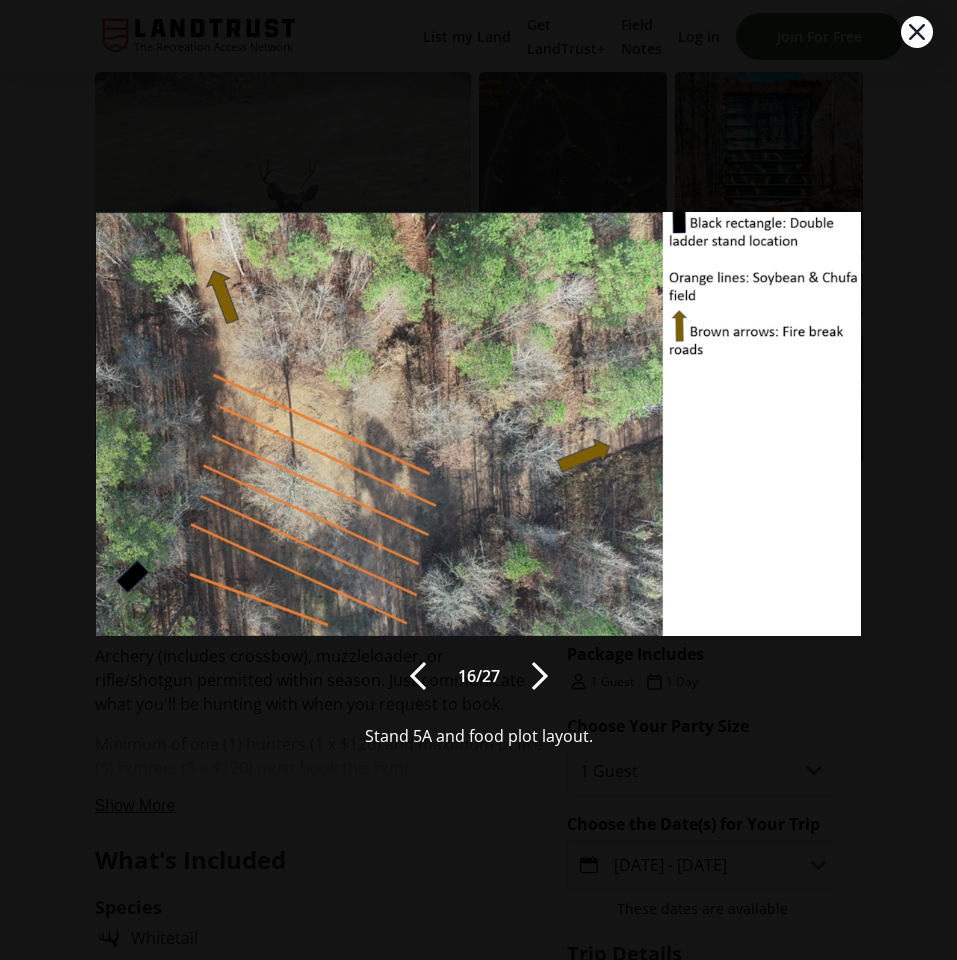 type 